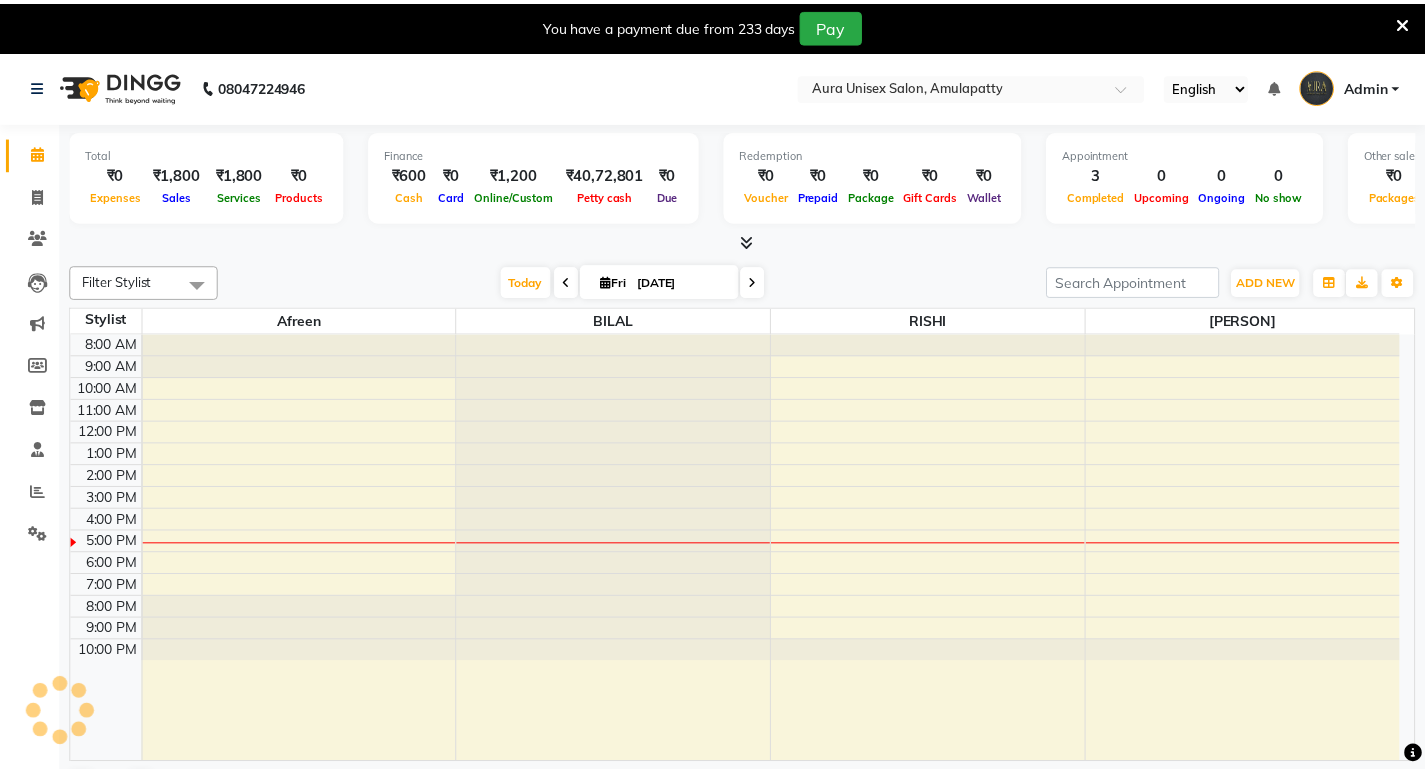 scroll, scrollTop: 0, scrollLeft: 0, axis: both 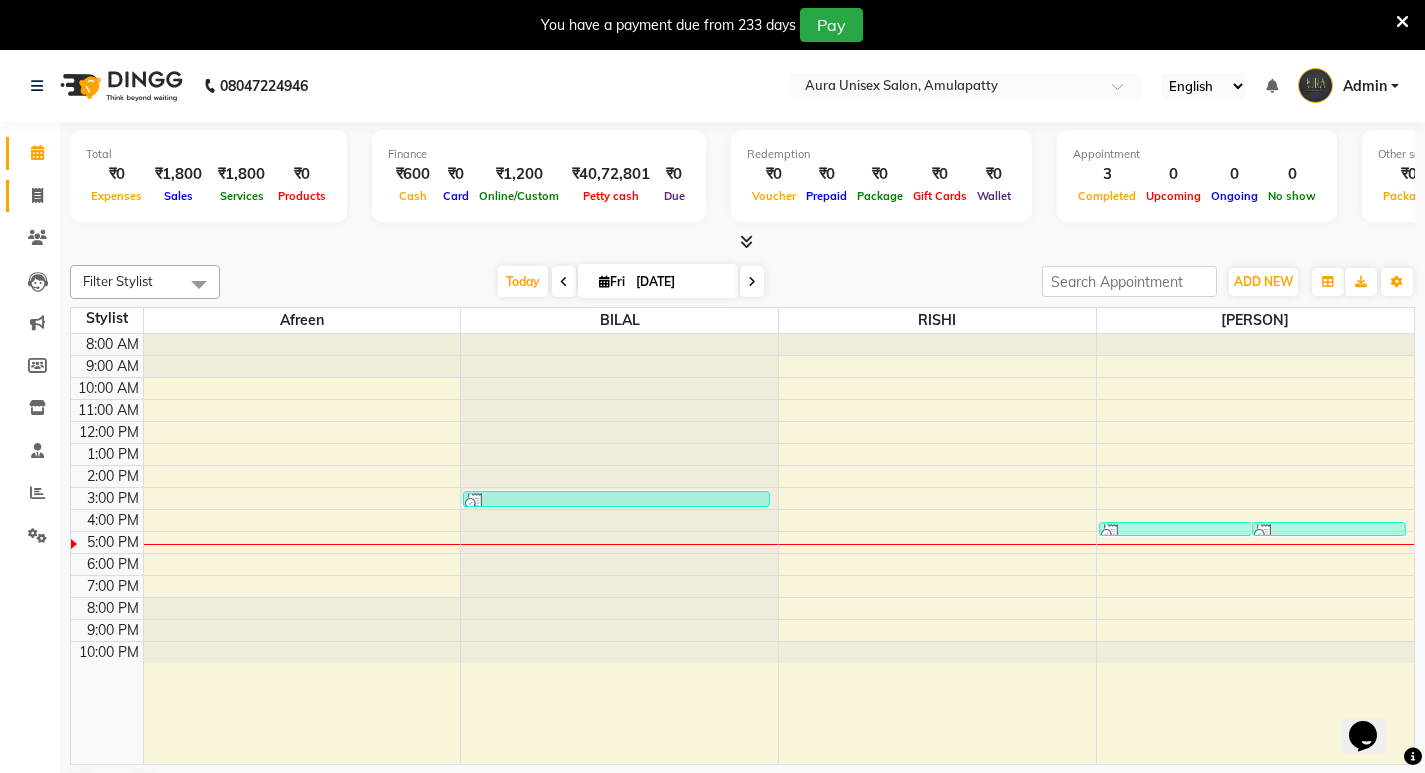 click 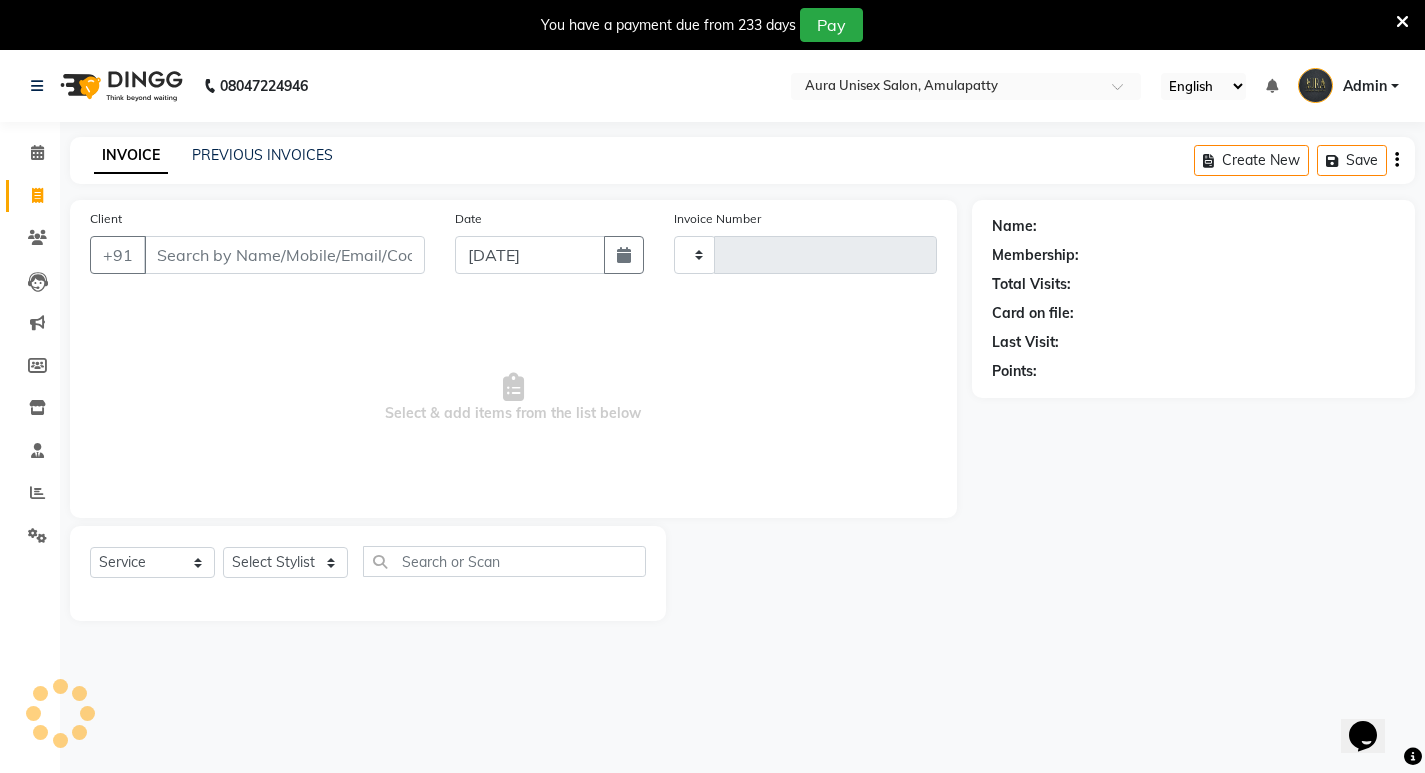type on "0915" 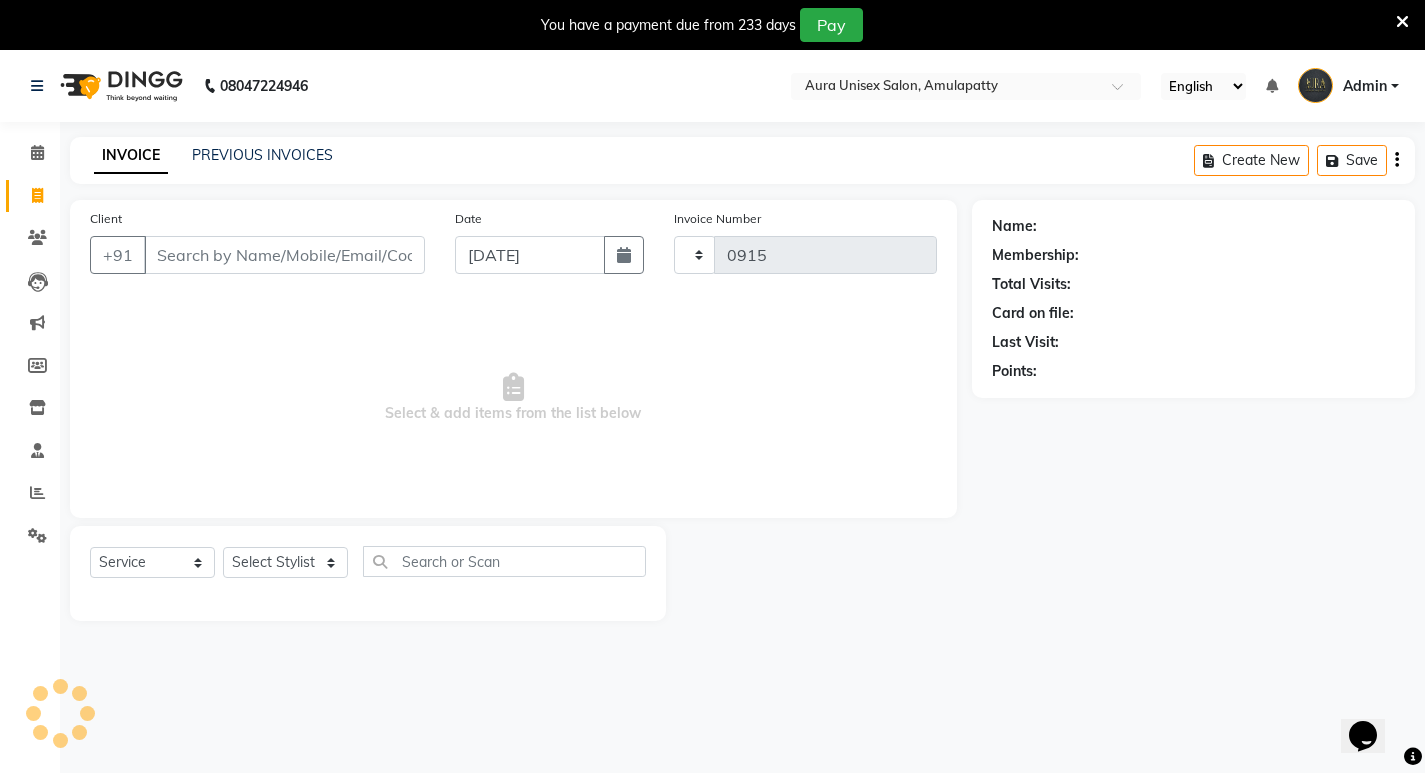 select on "837" 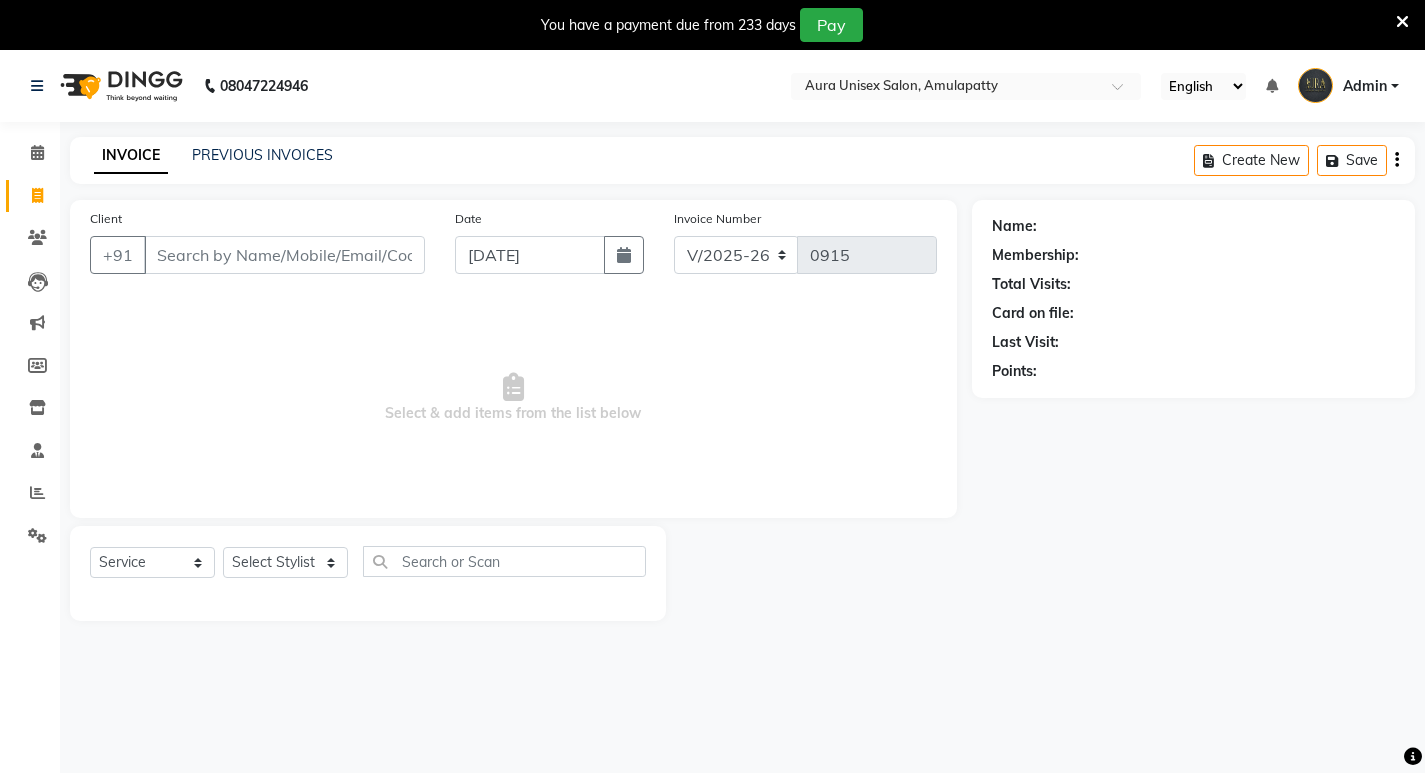 click on "Client" at bounding box center (284, 255) 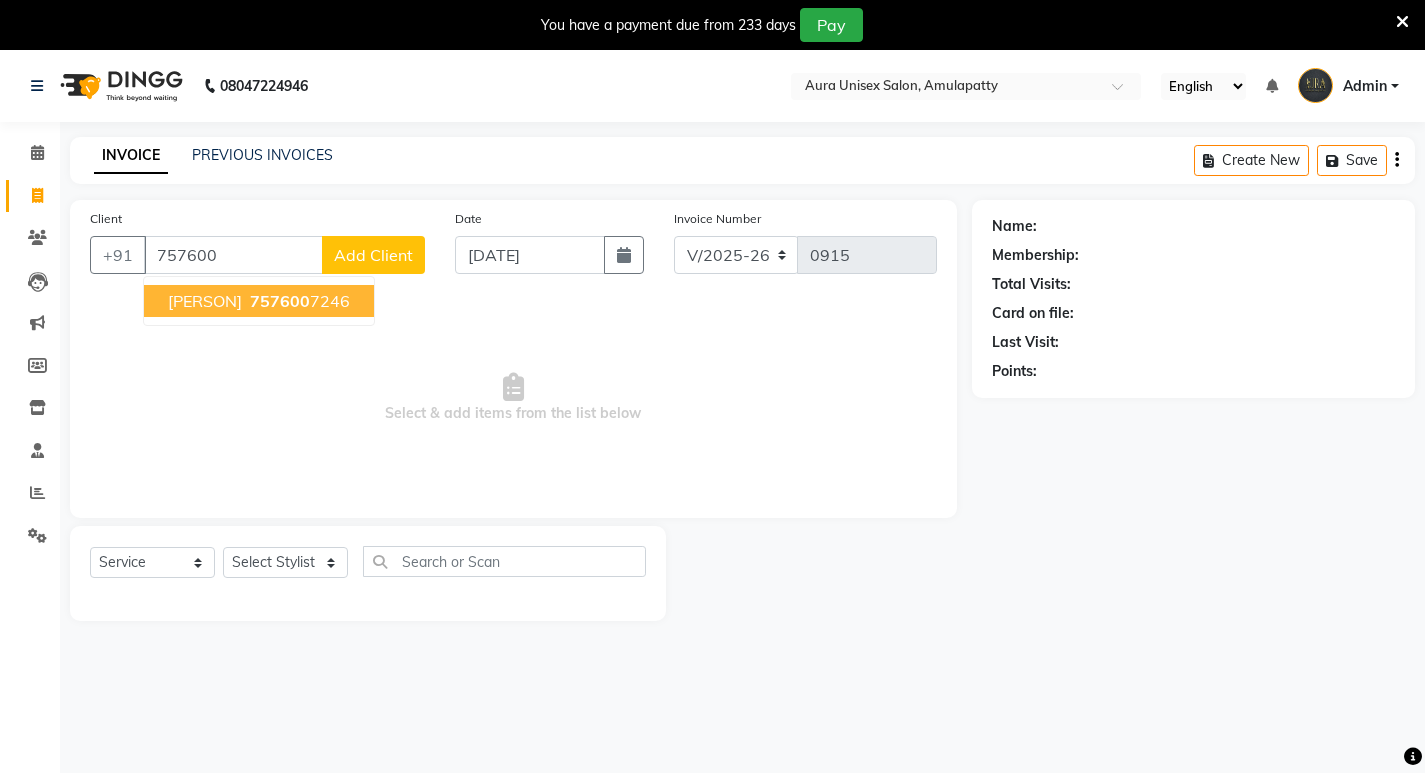 click on "[PHONE] [PHONE]" at bounding box center [298, 301] 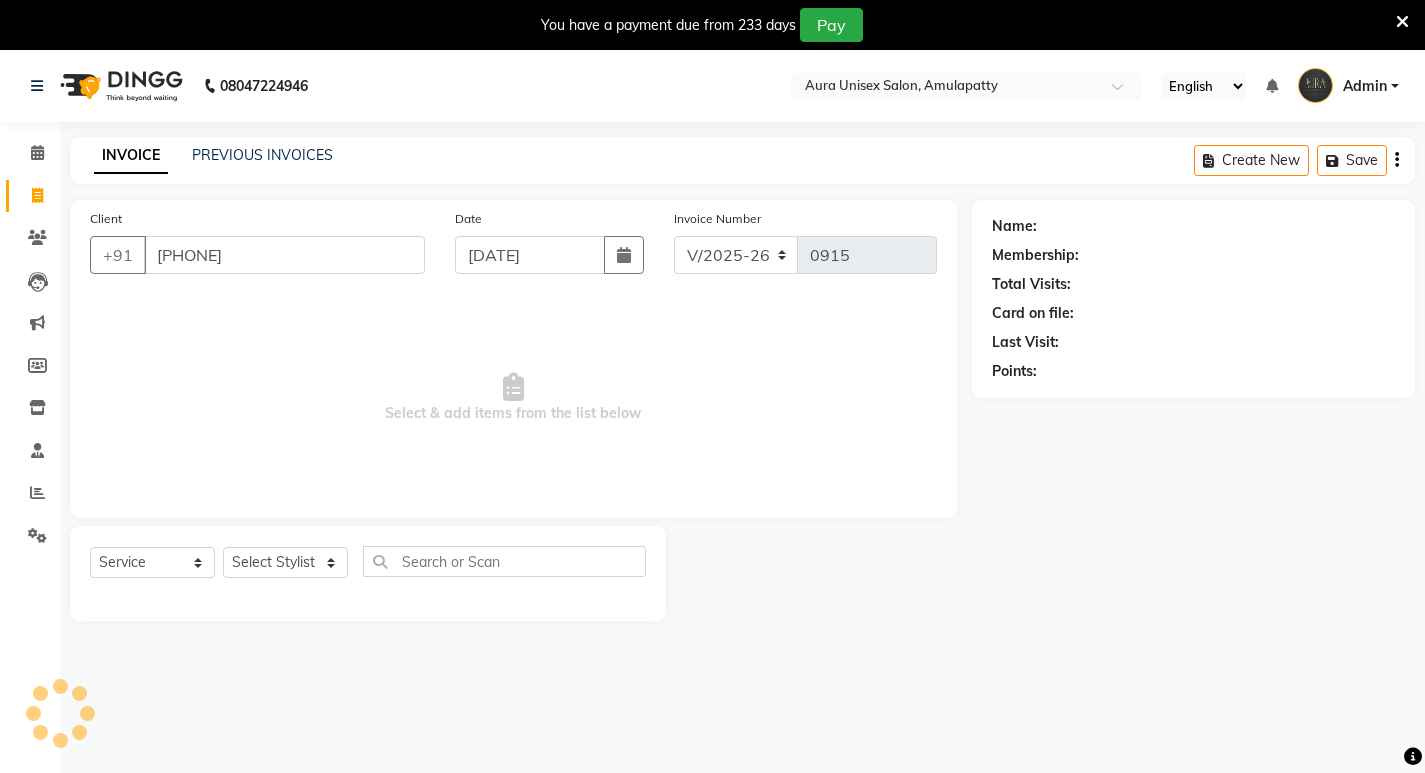 type on "[PHONE]" 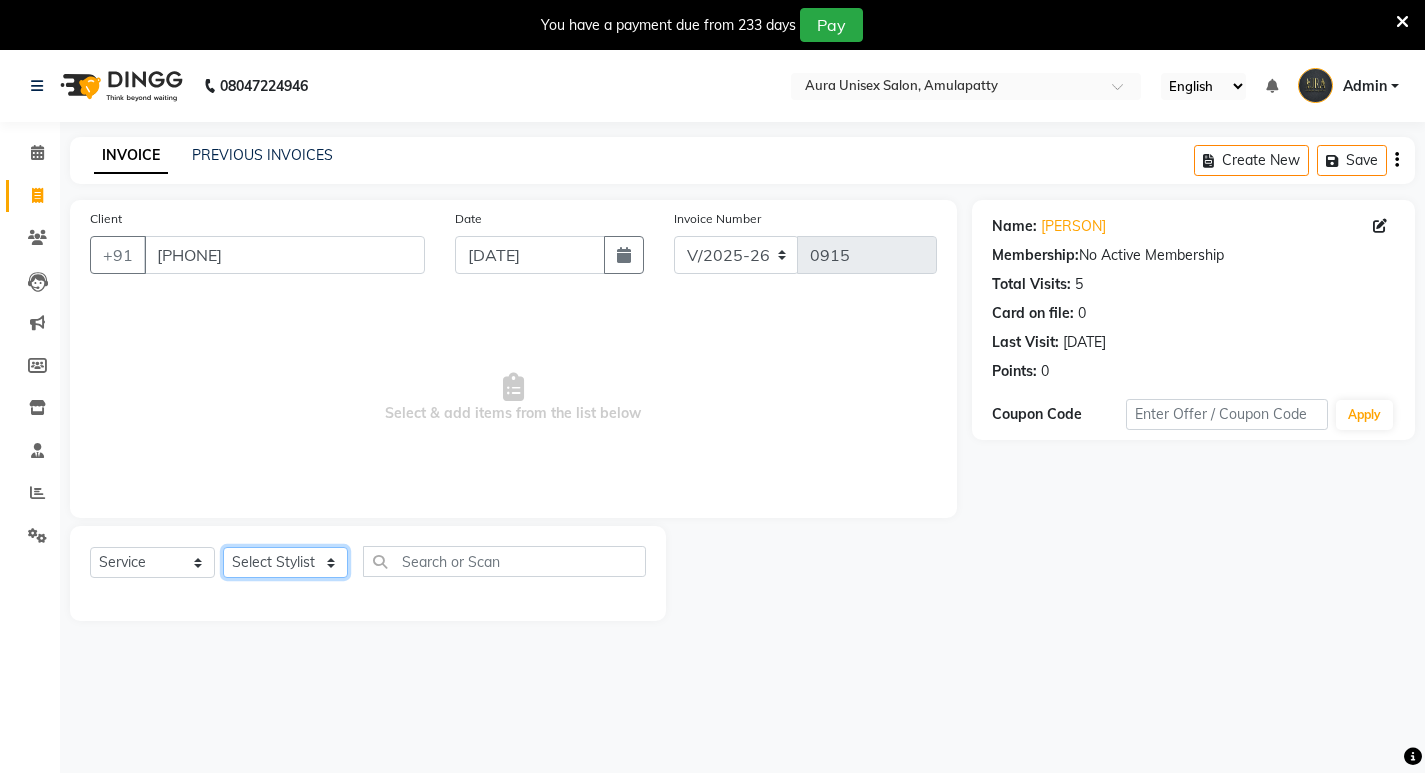 click on "Select Stylist [PERSON] [PERSON] [PERSON] [PERSON]" 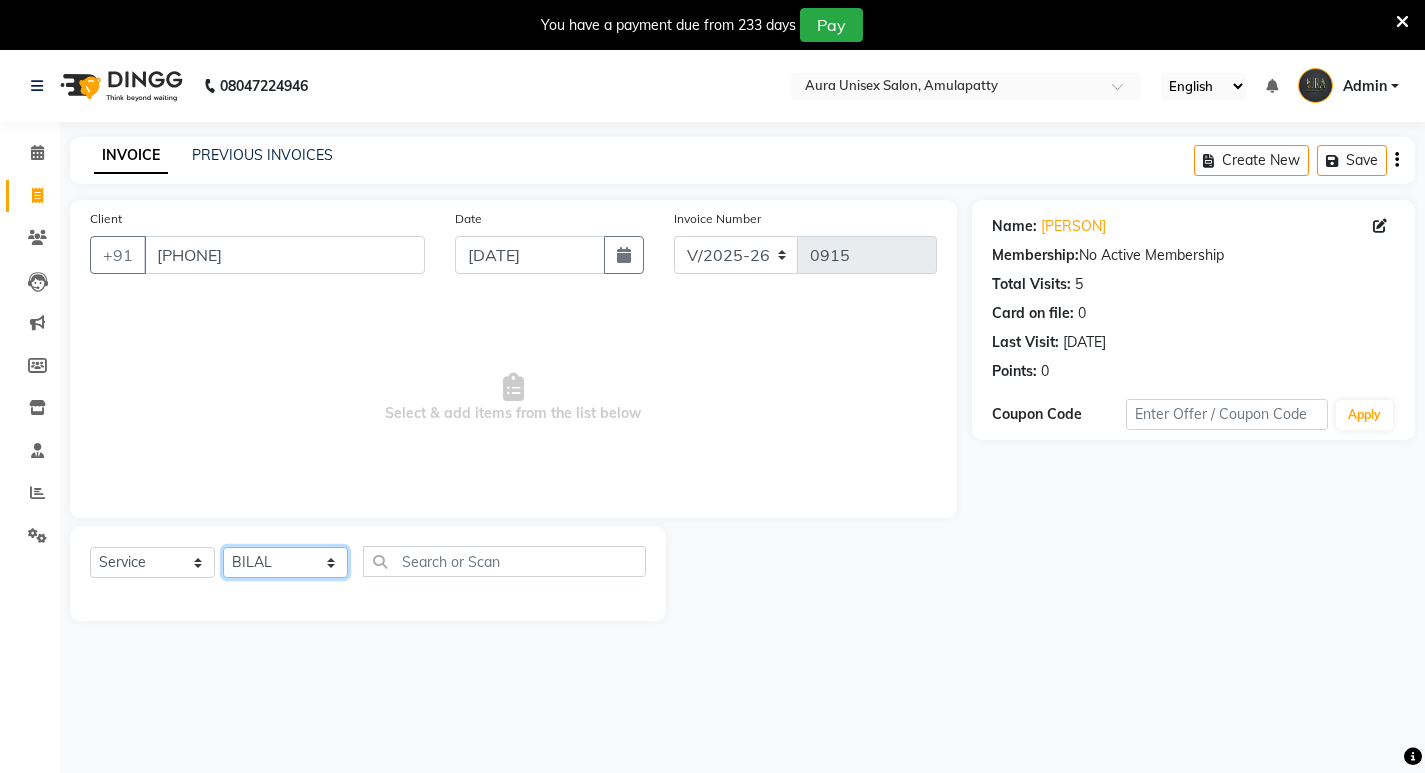 click on "Select Stylist [PERSON] [PERSON] [PERSON] [PERSON]" 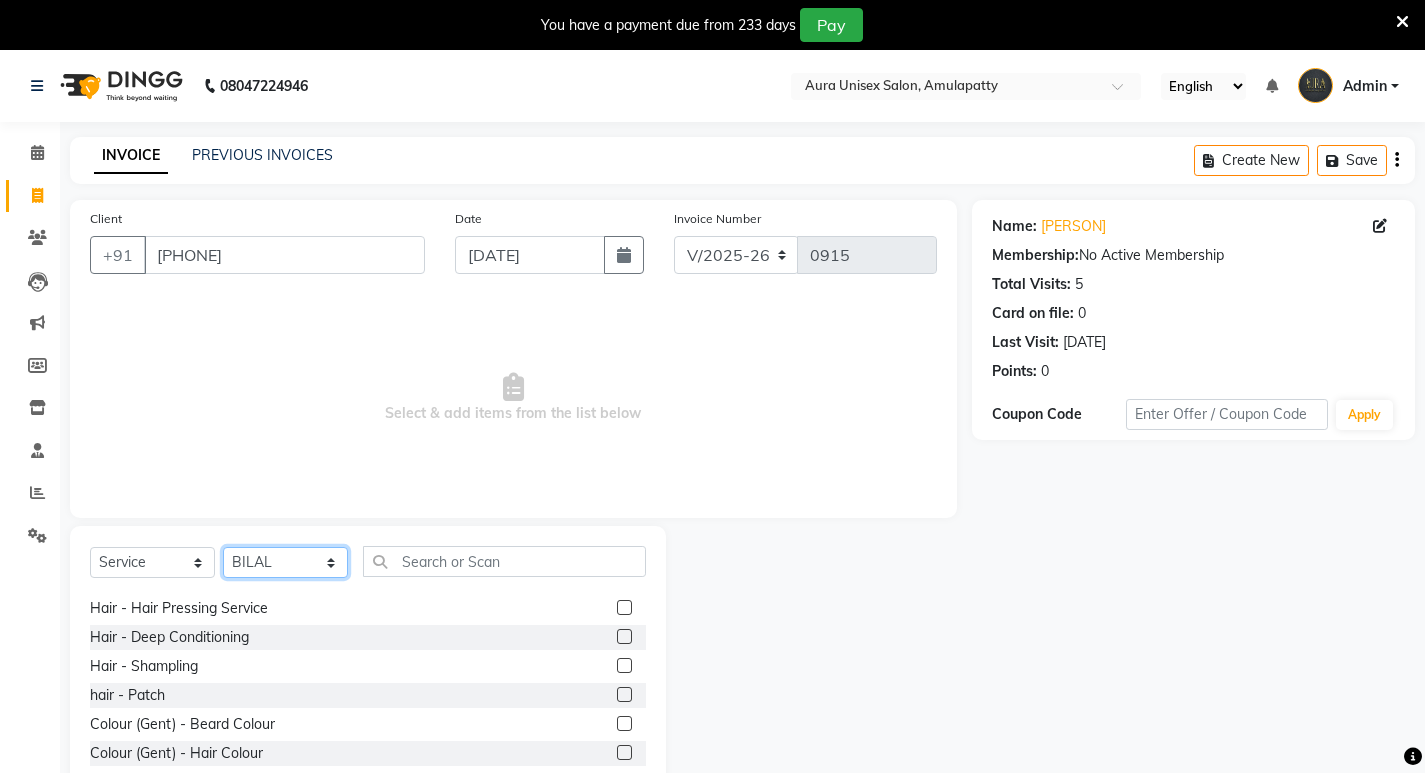 scroll, scrollTop: 400, scrollLeft: 0, axis: vertical 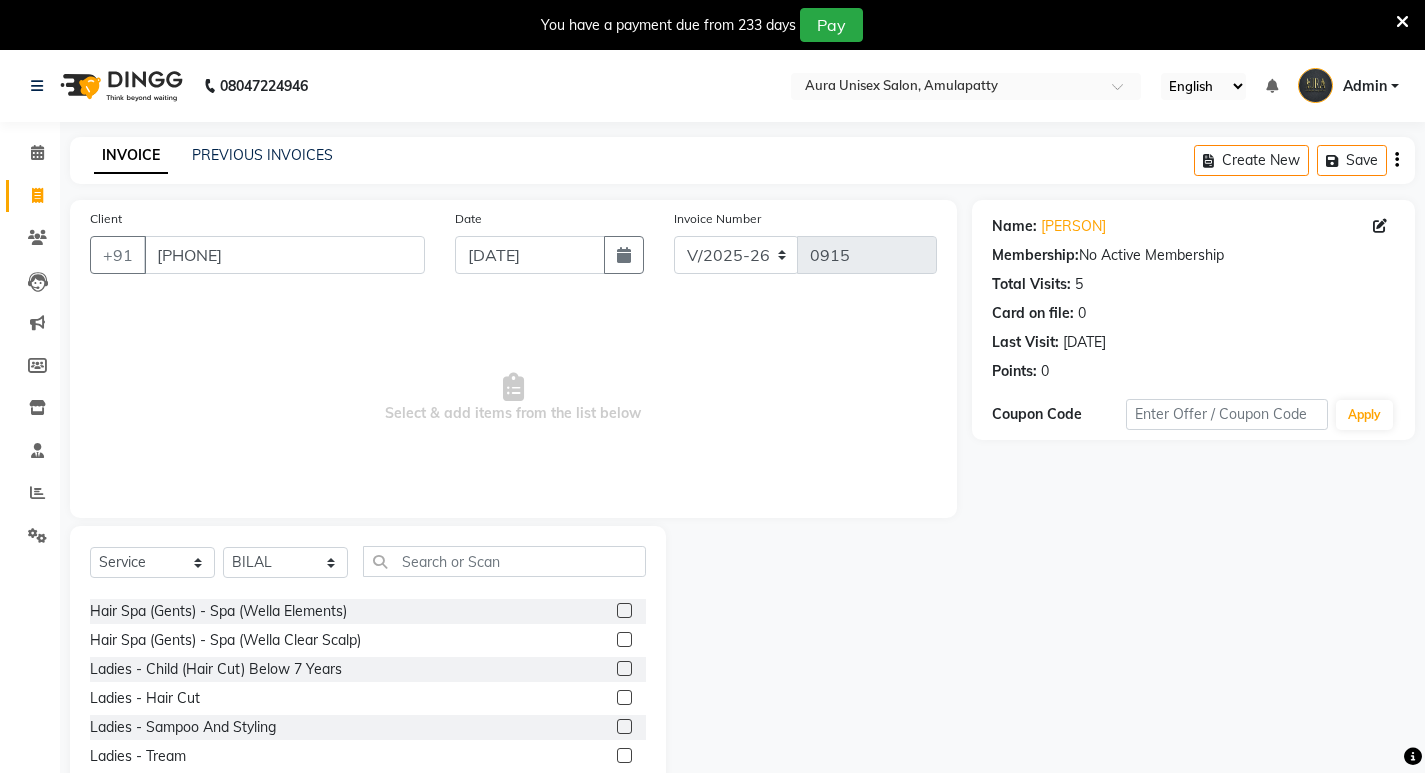 click 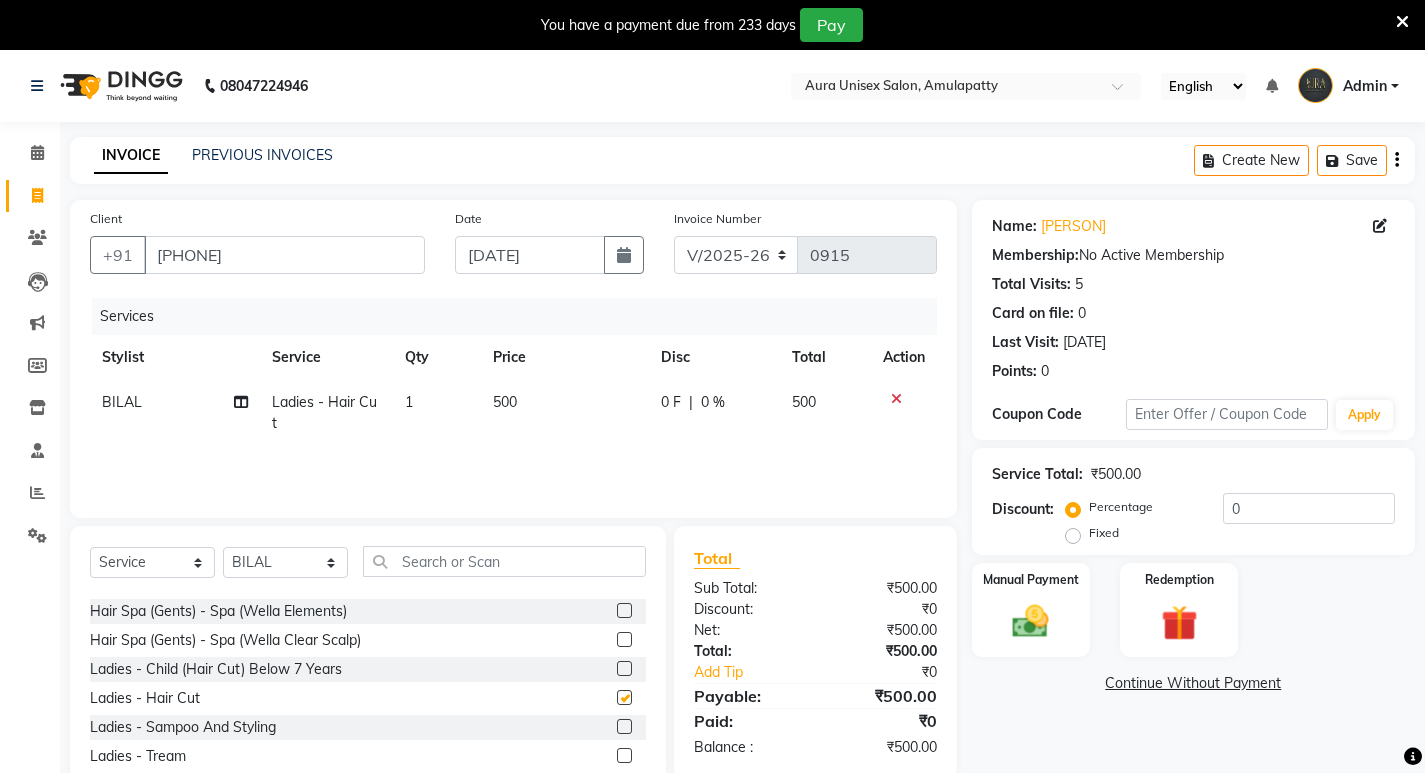 checkbox on "false" 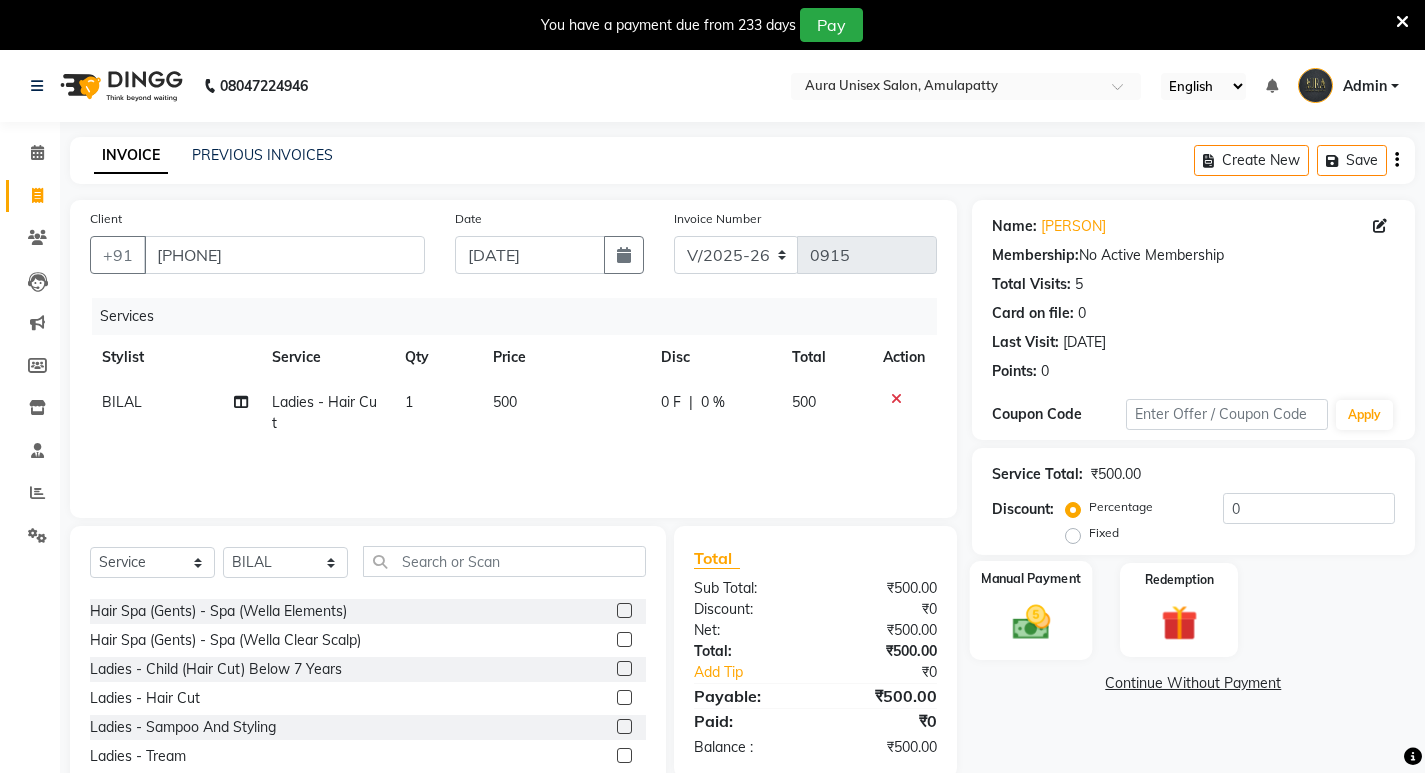 click on "Manual Payment" 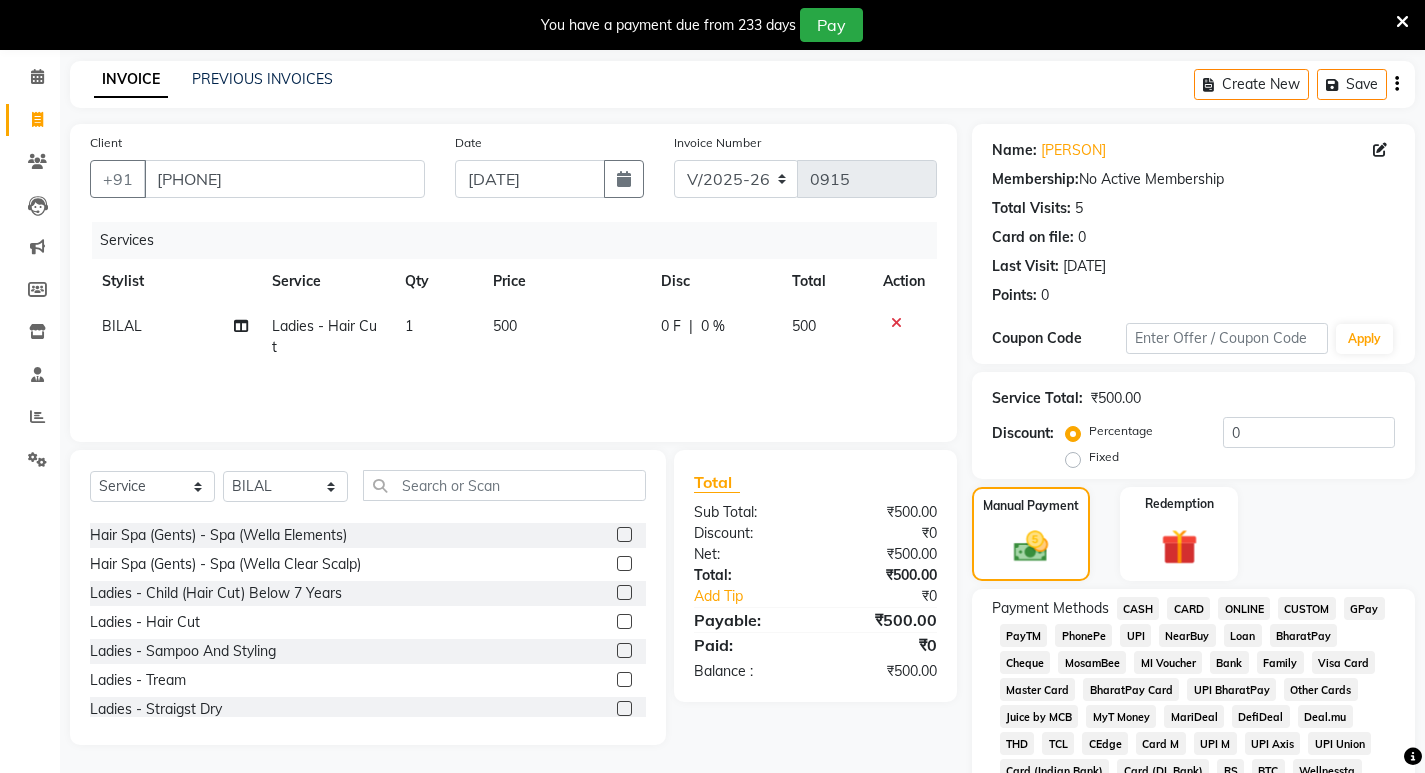 scroll, scrollTop: 200, scrollLeft: 0, axis: vertical 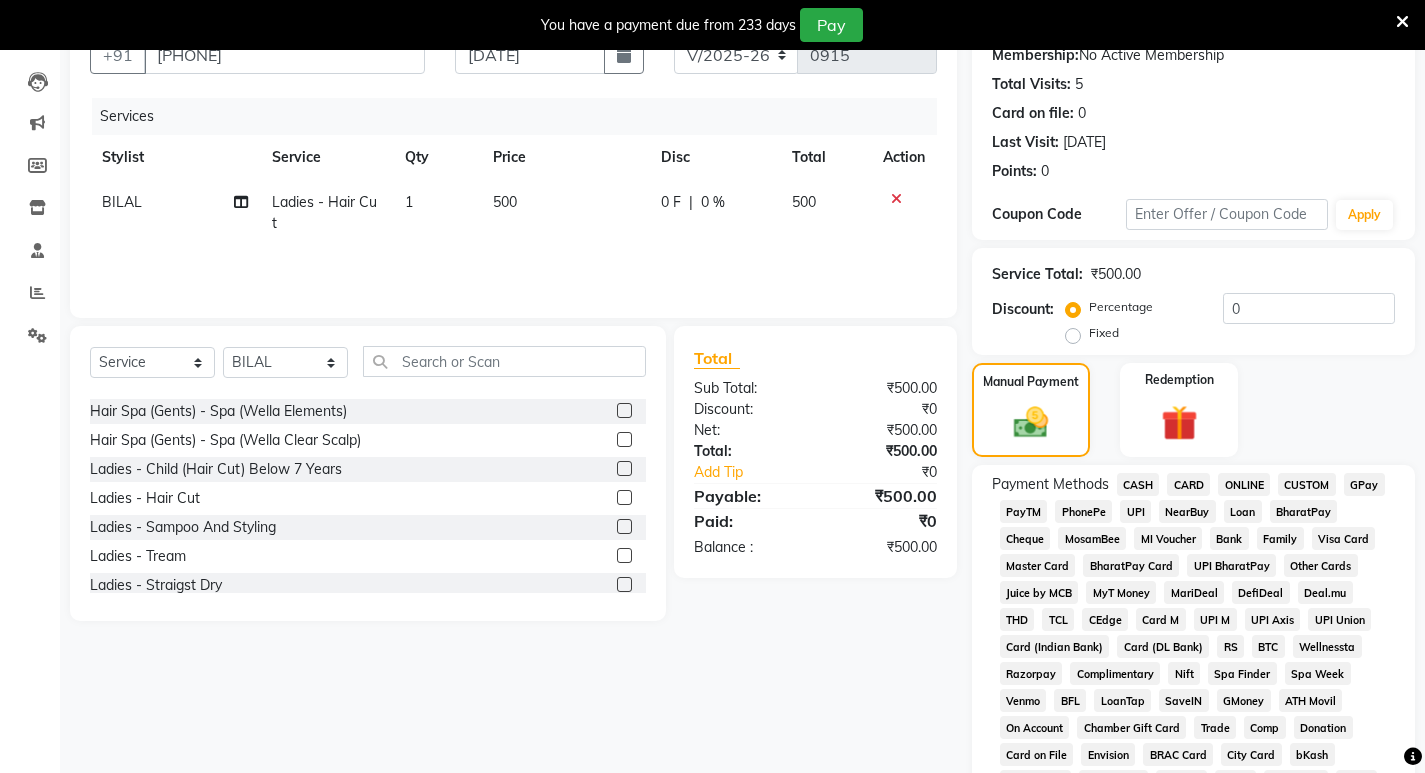 click on "CASH" 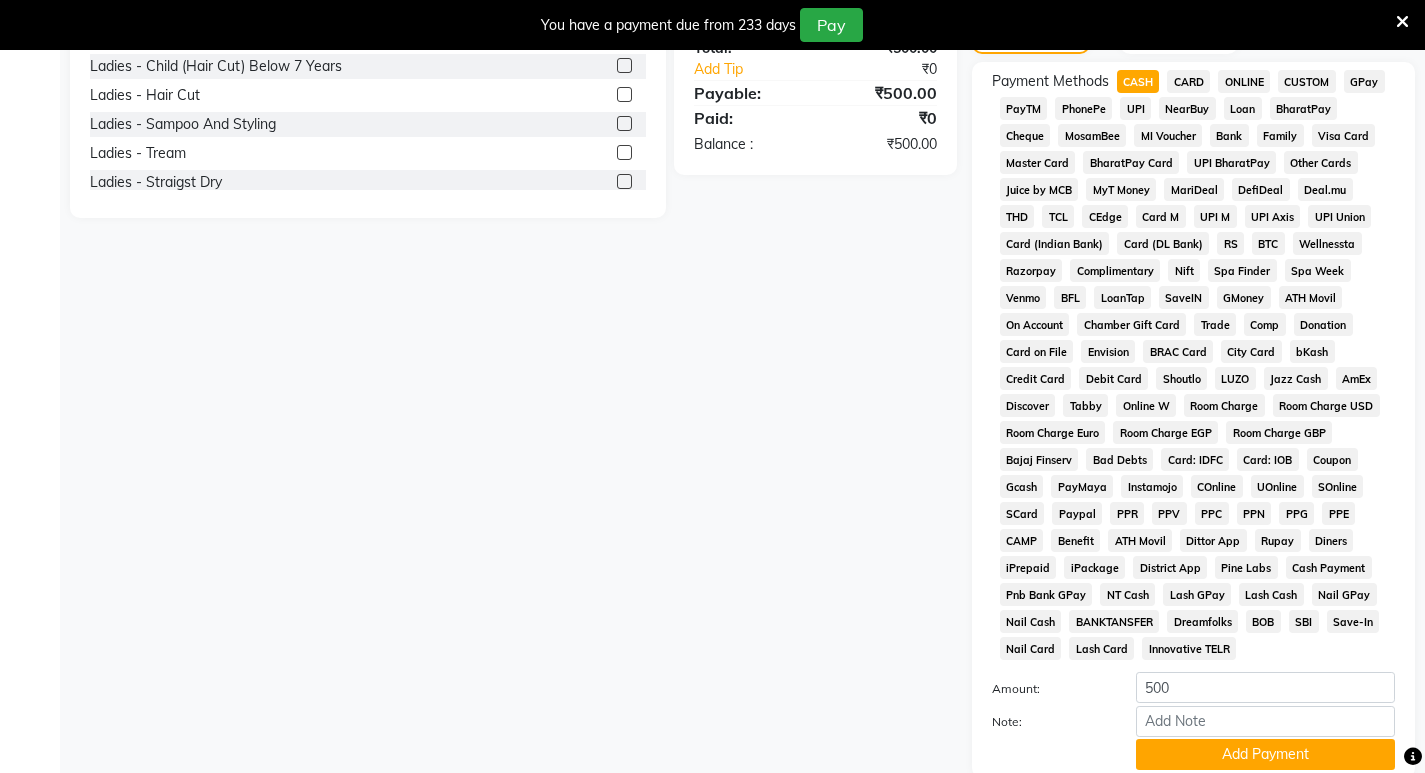 scroll, scrollTop: 755, scrollLeft: 0, axis: vertical 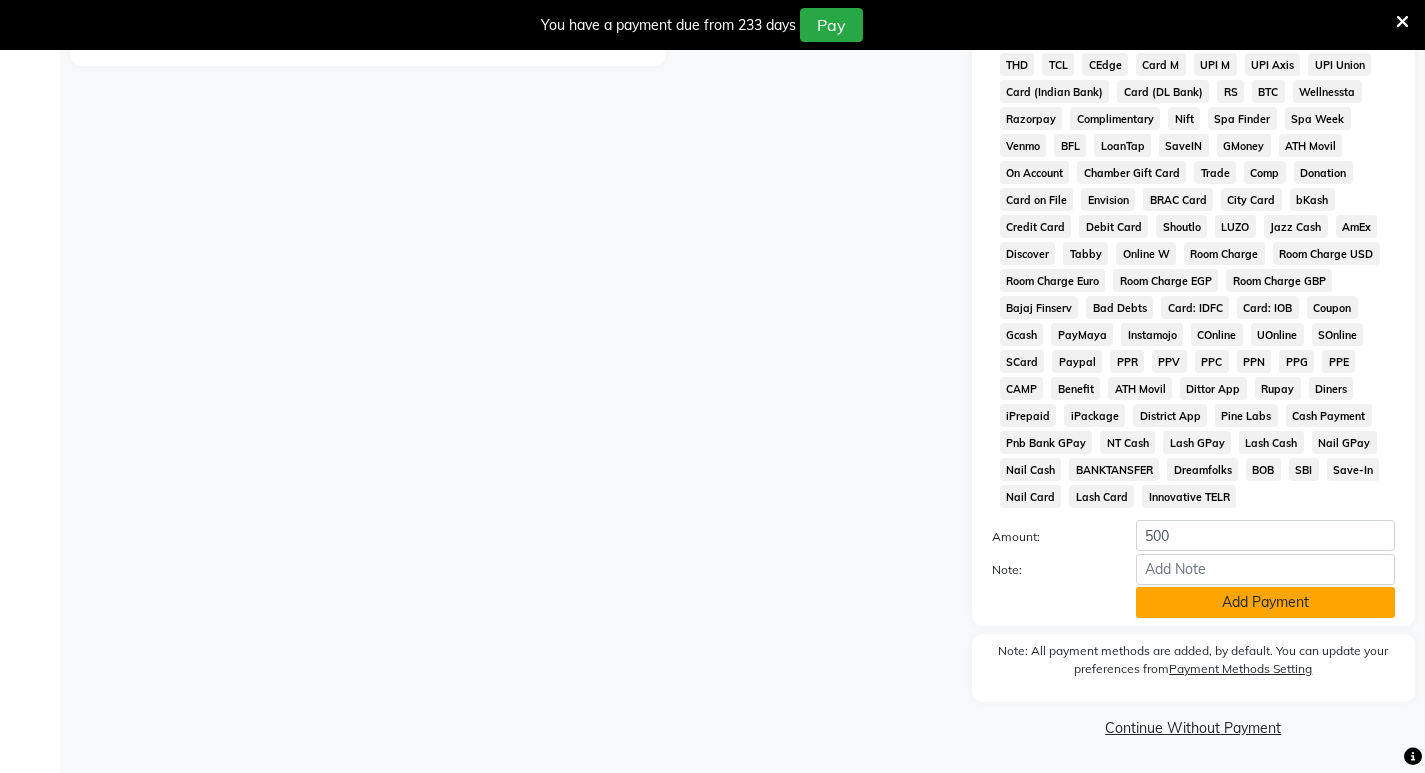 click on "Add Payment" 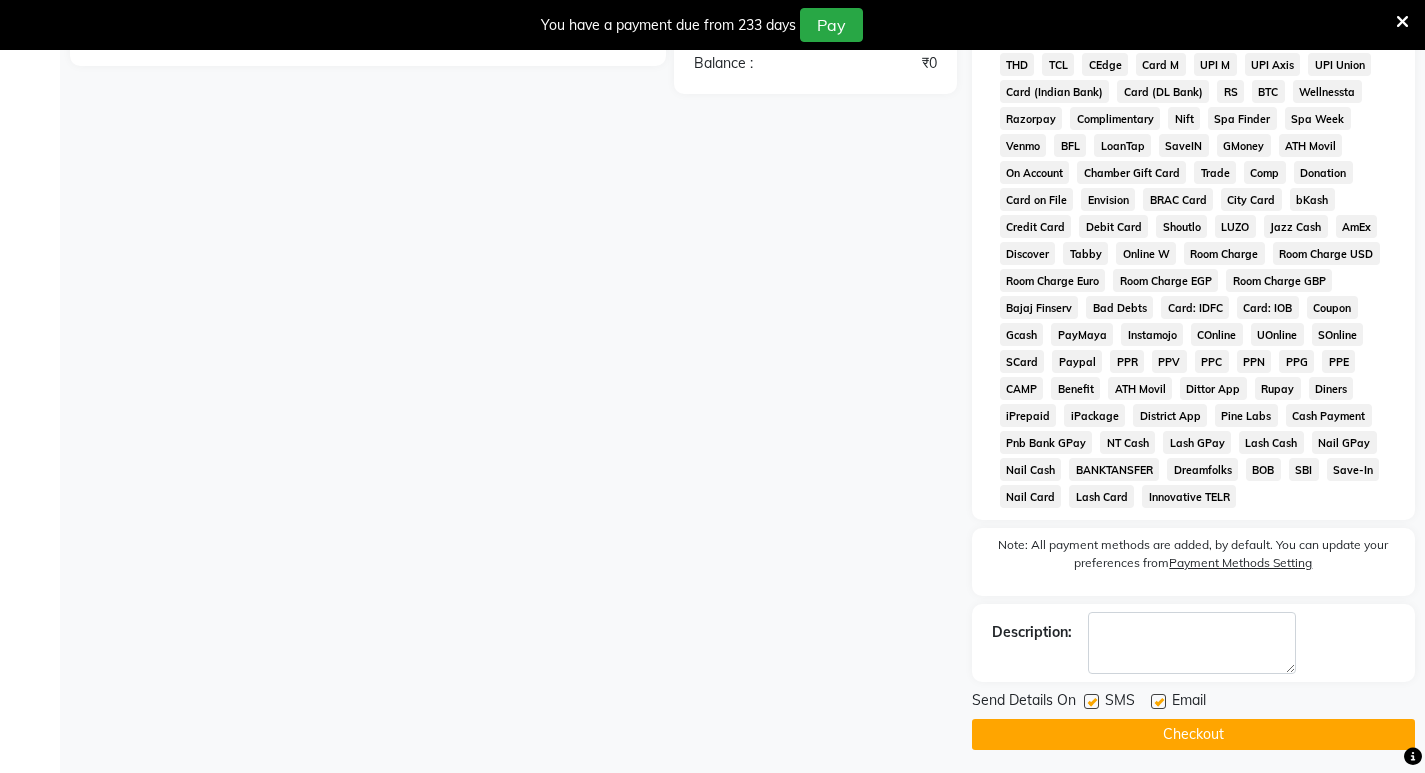 click on "Checkout" 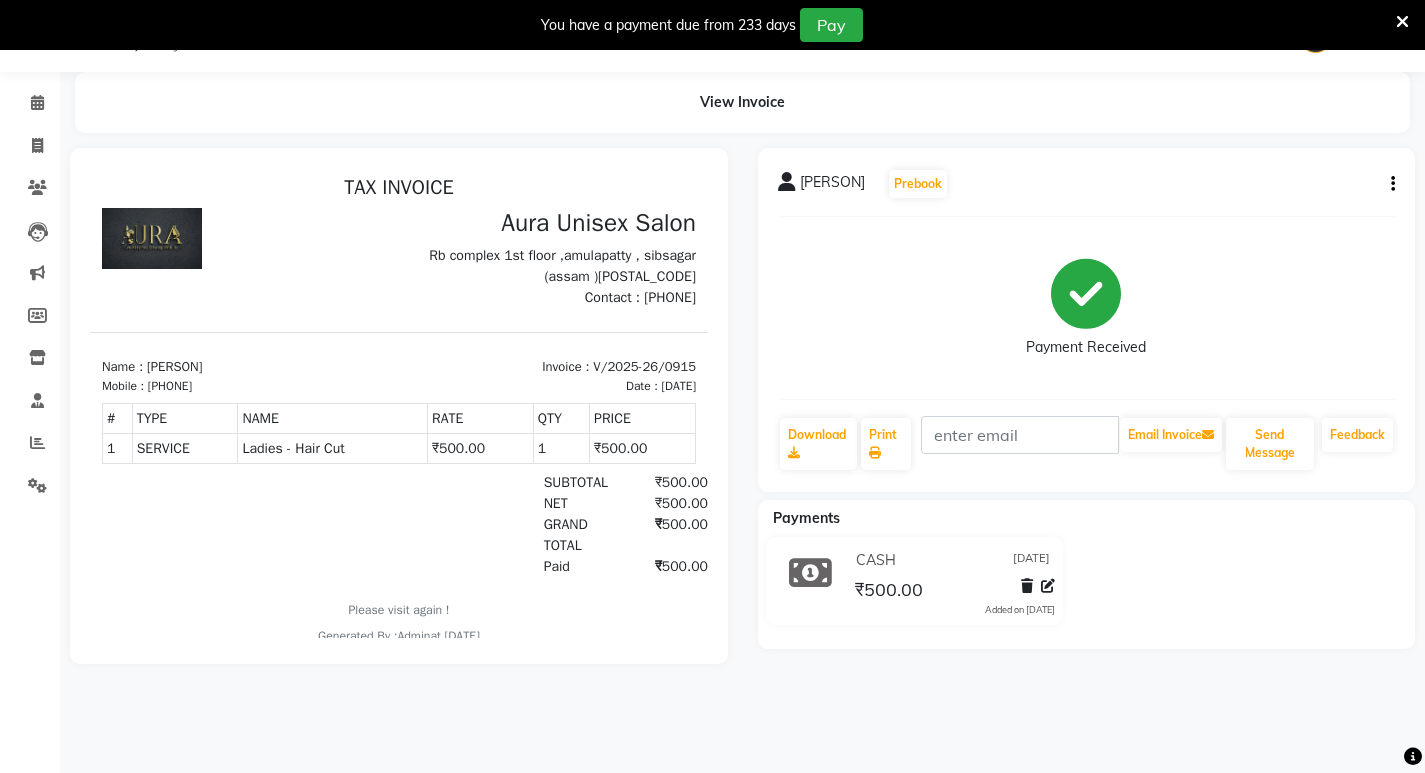 scroll, scrollTop: 0, scrollLeft: 0, axis: both 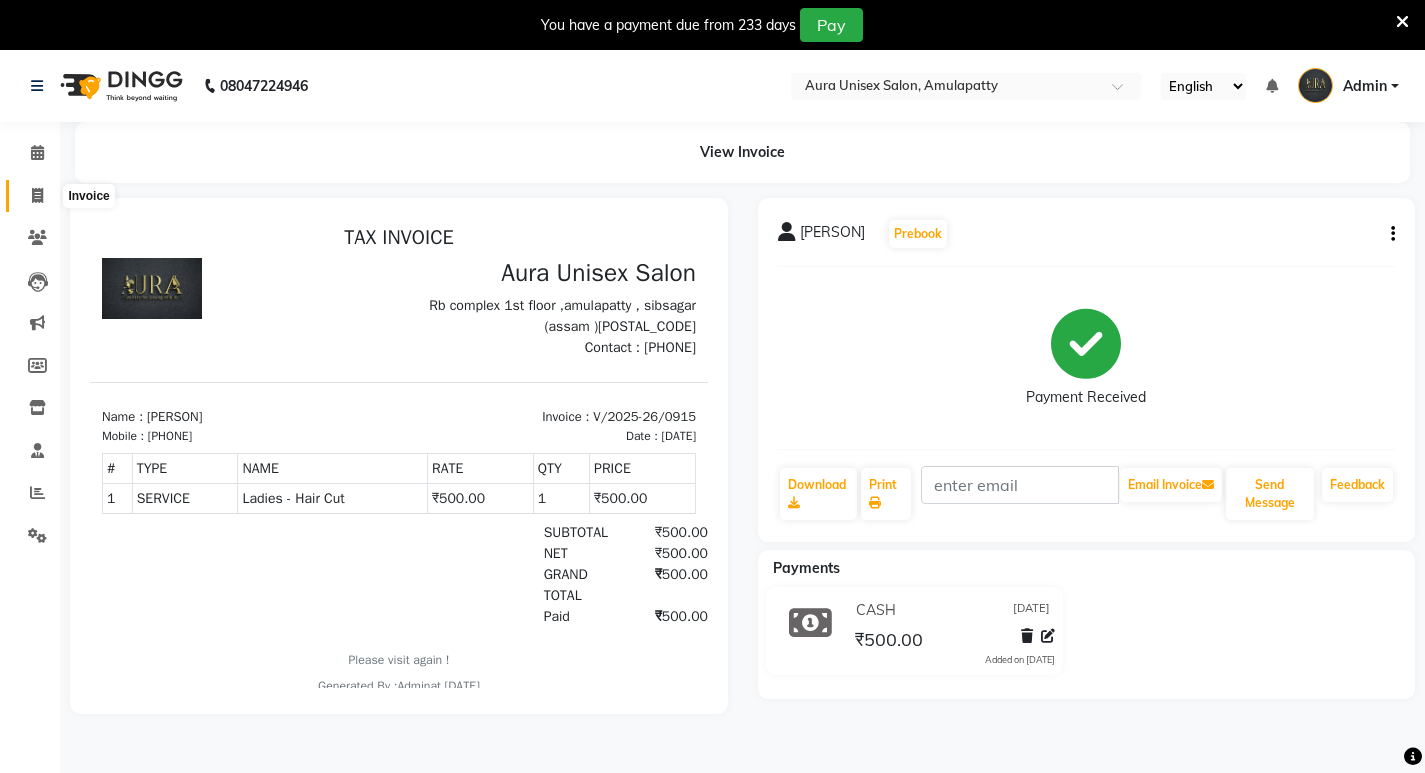 click 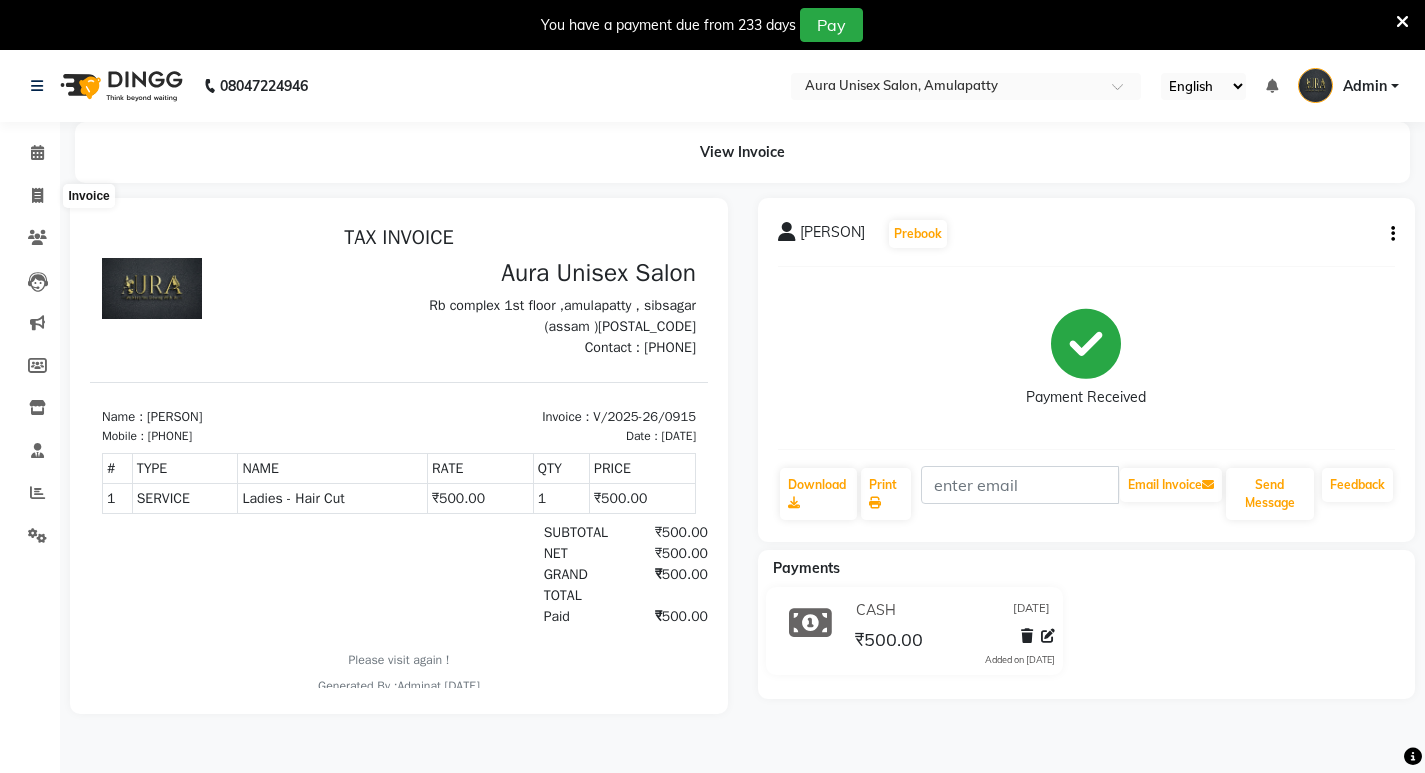 select on "service" 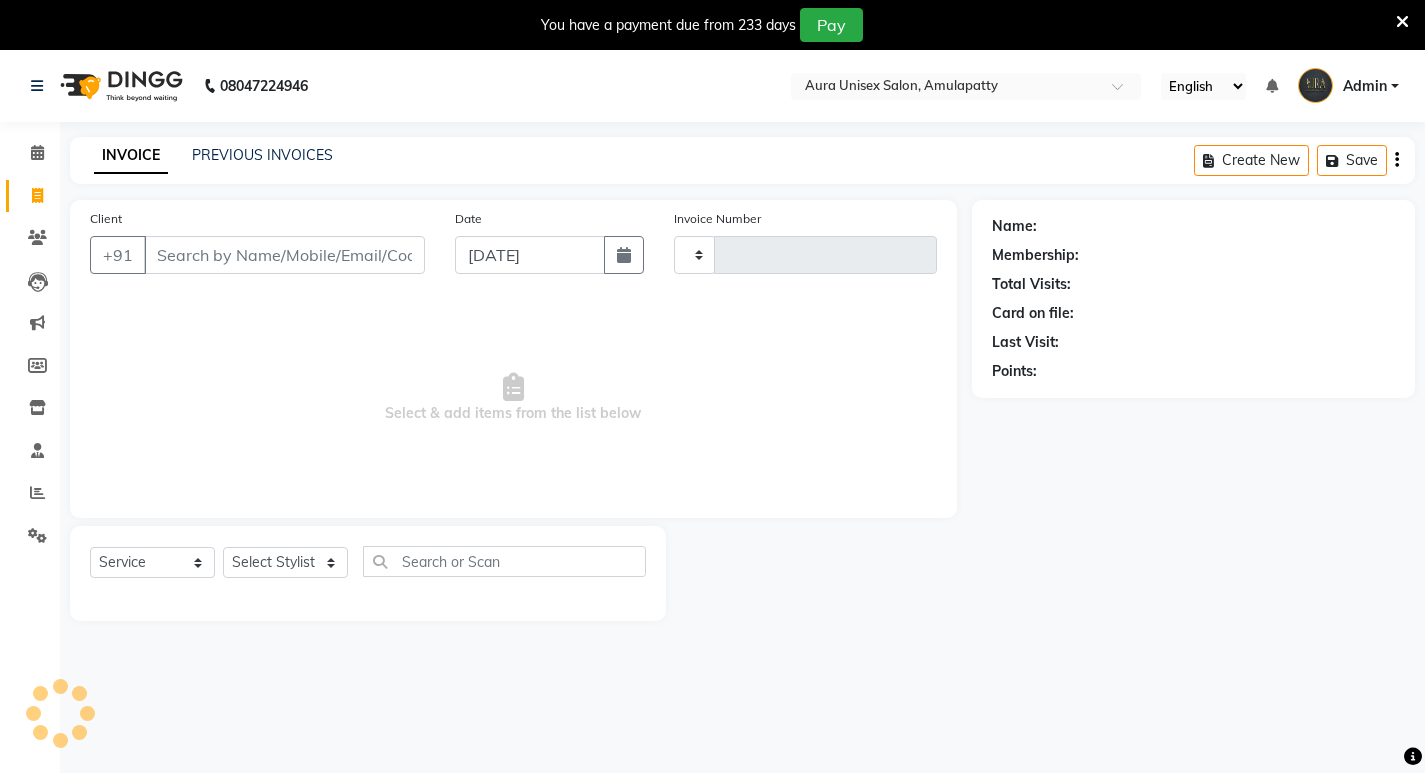 scroll, scrollTop: 50, scrollLeft: 0, axis: vertical 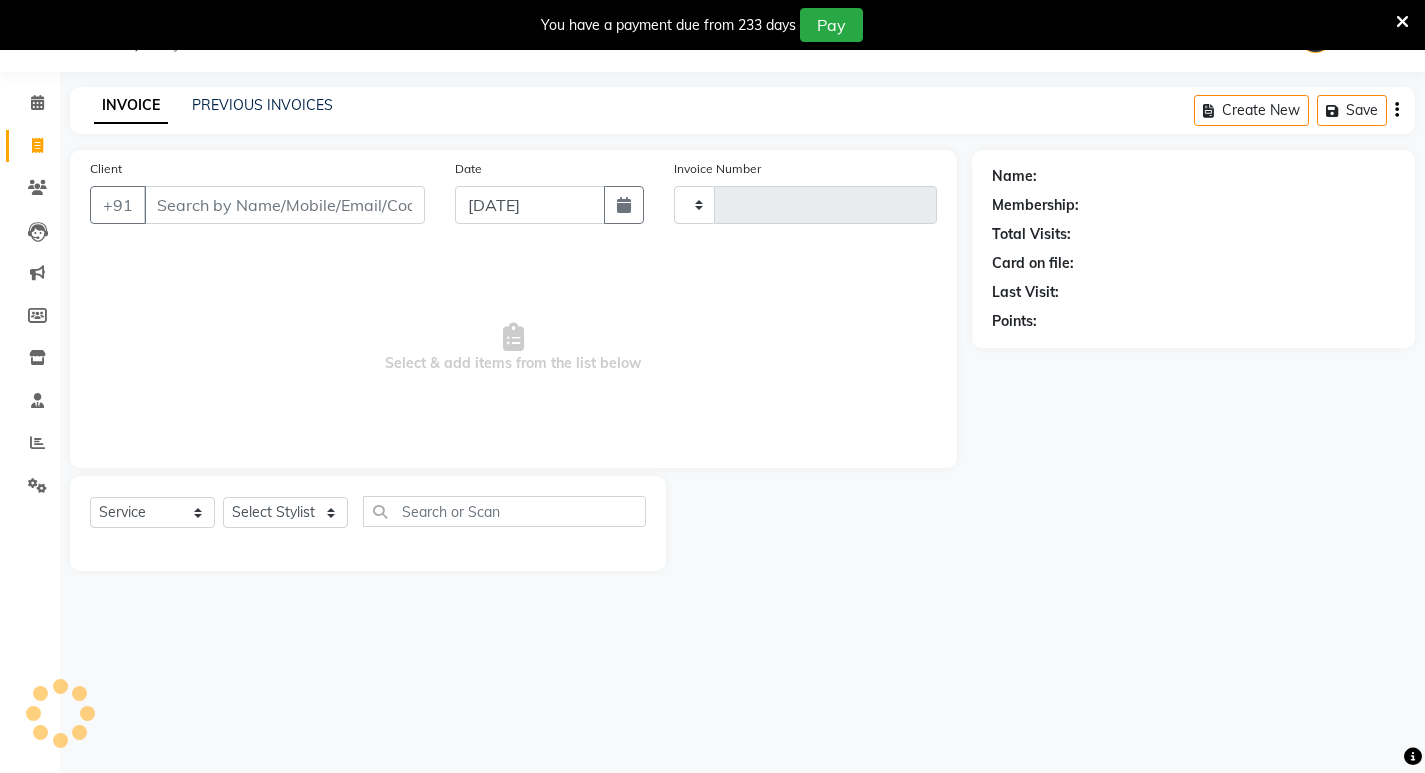 click on "Client" at bounding box center (284, 205) 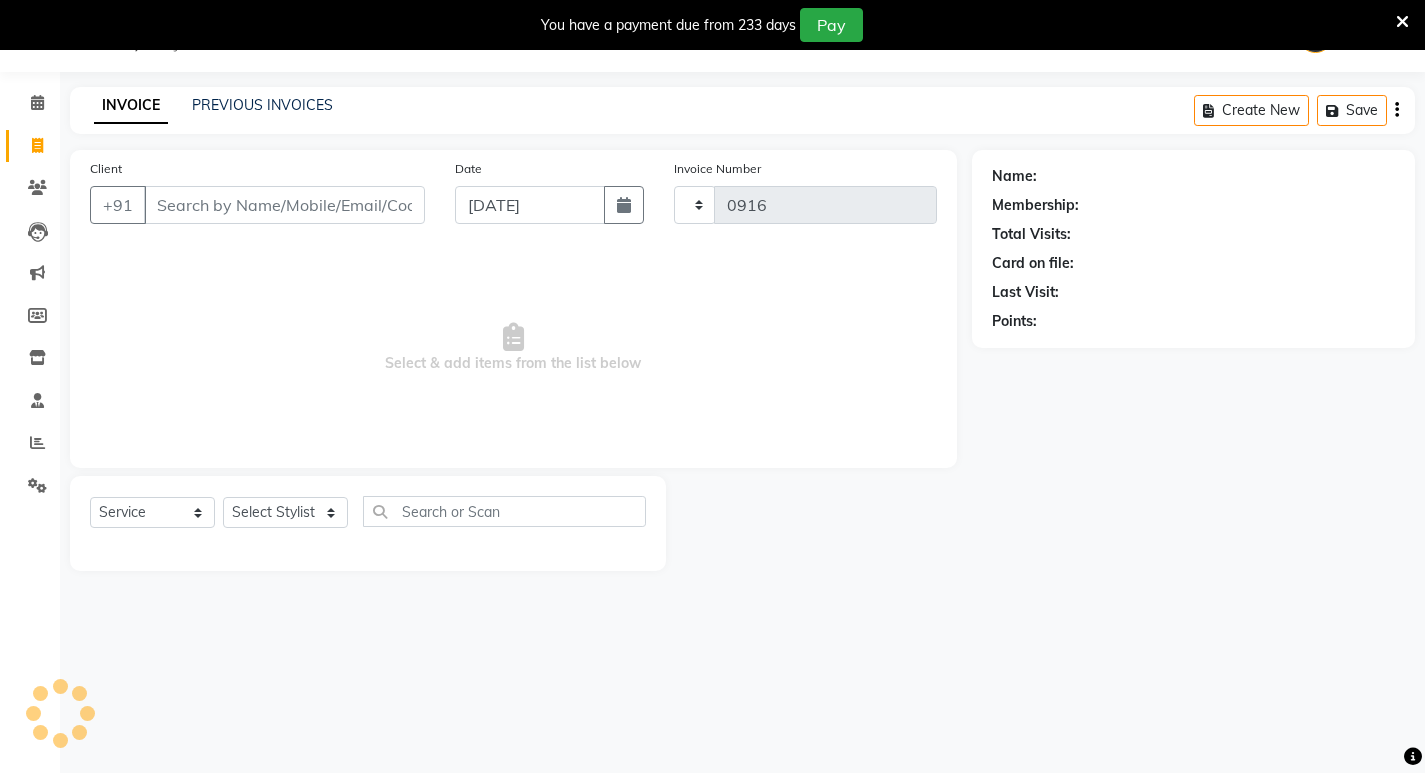 select on "837" 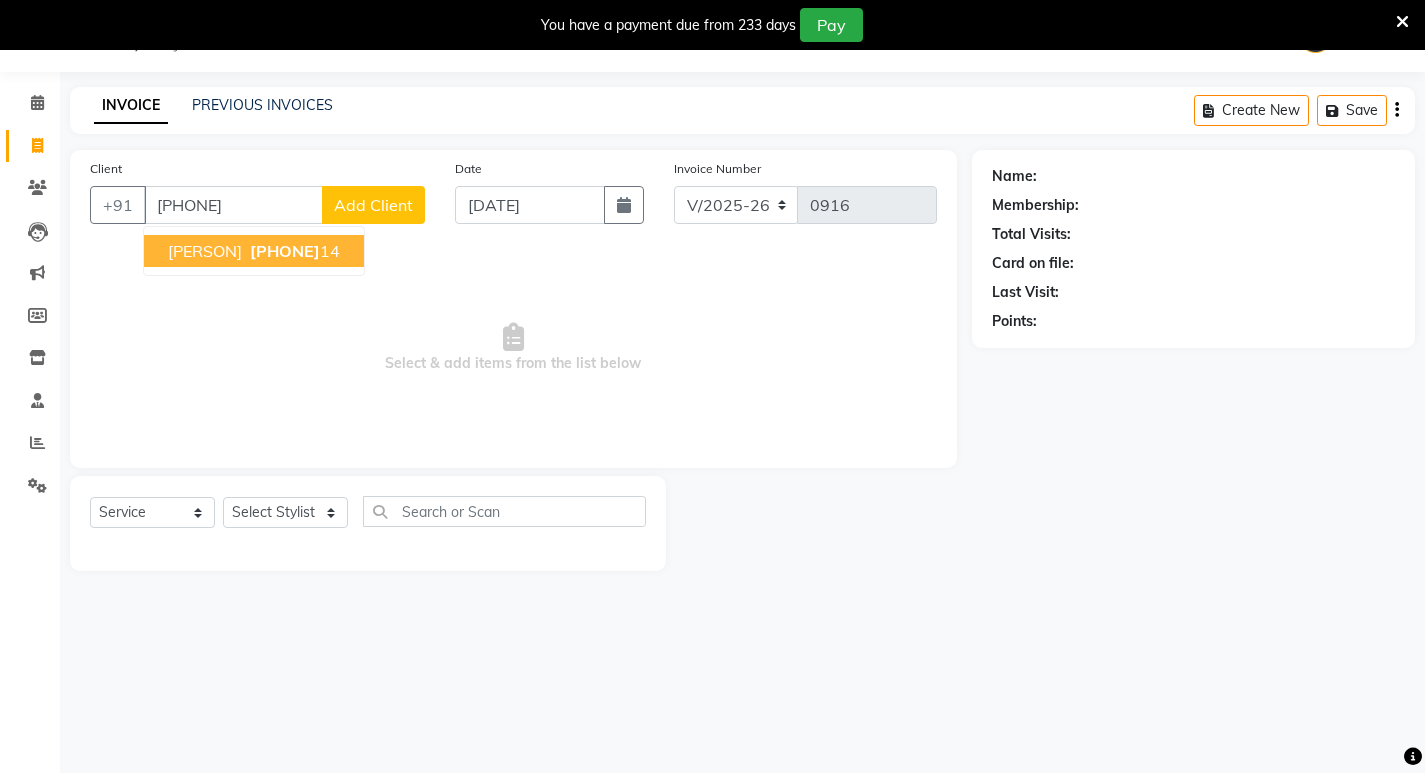 click on "[PERSON]" at bounding box center [205, 251] 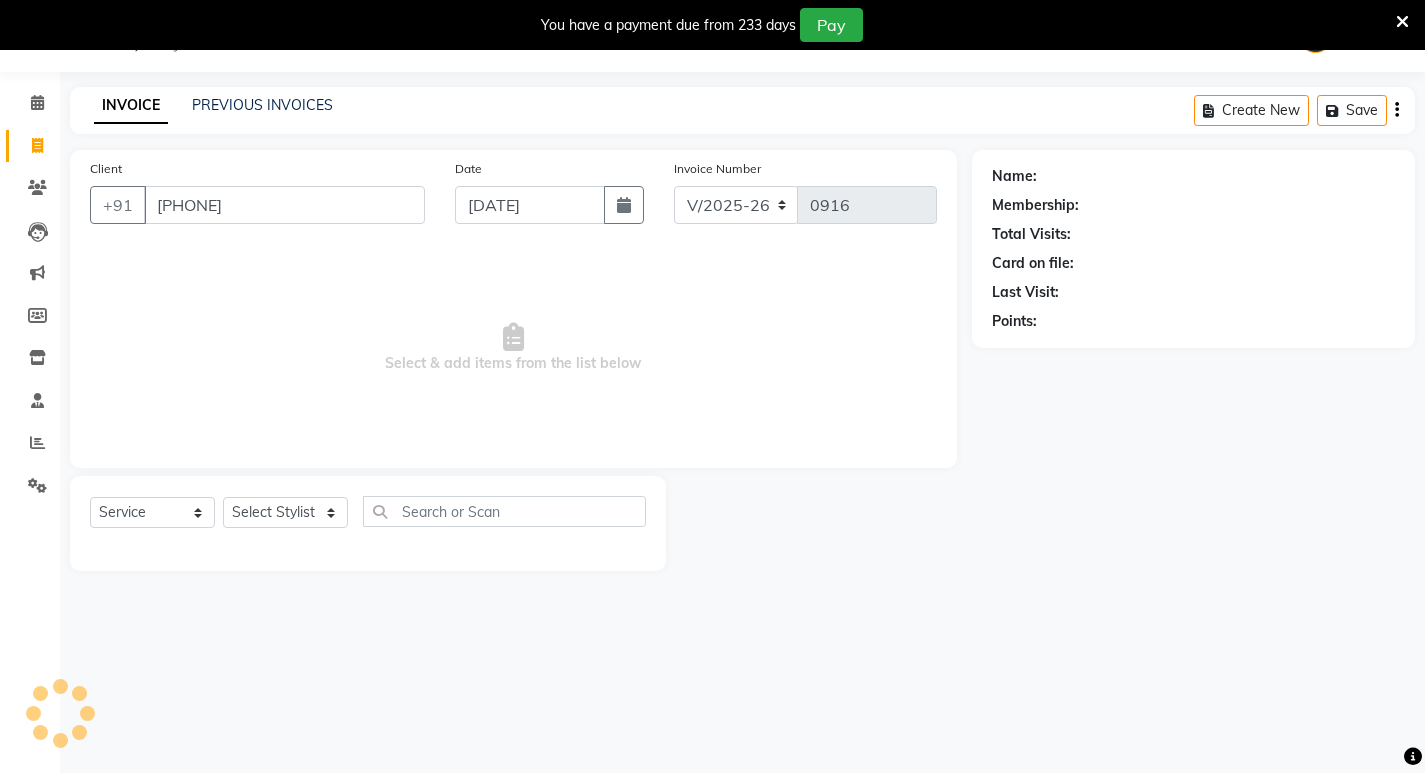 type on "[PHONE]" 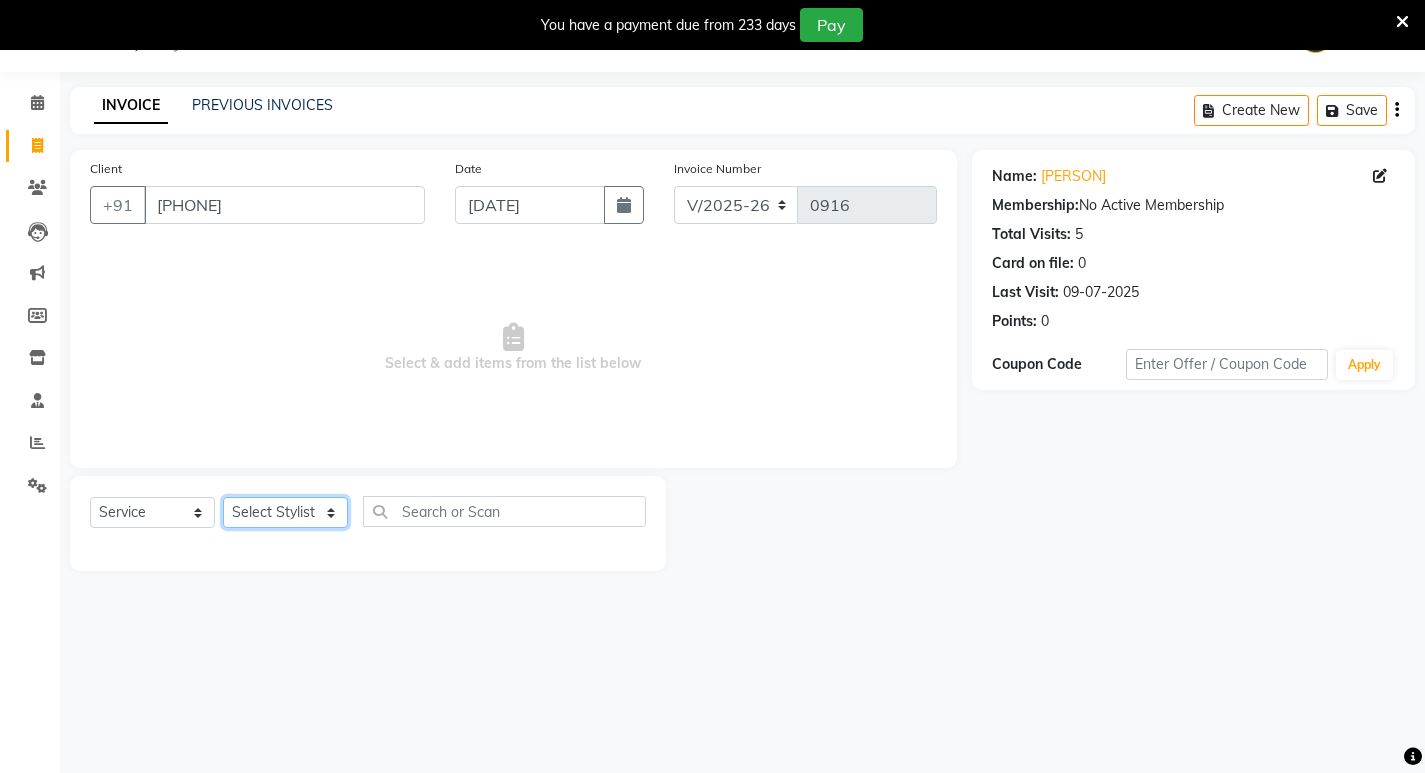 click on "Select Stylist [PERSON] [PERSON] [PERSON] [PERSON]" 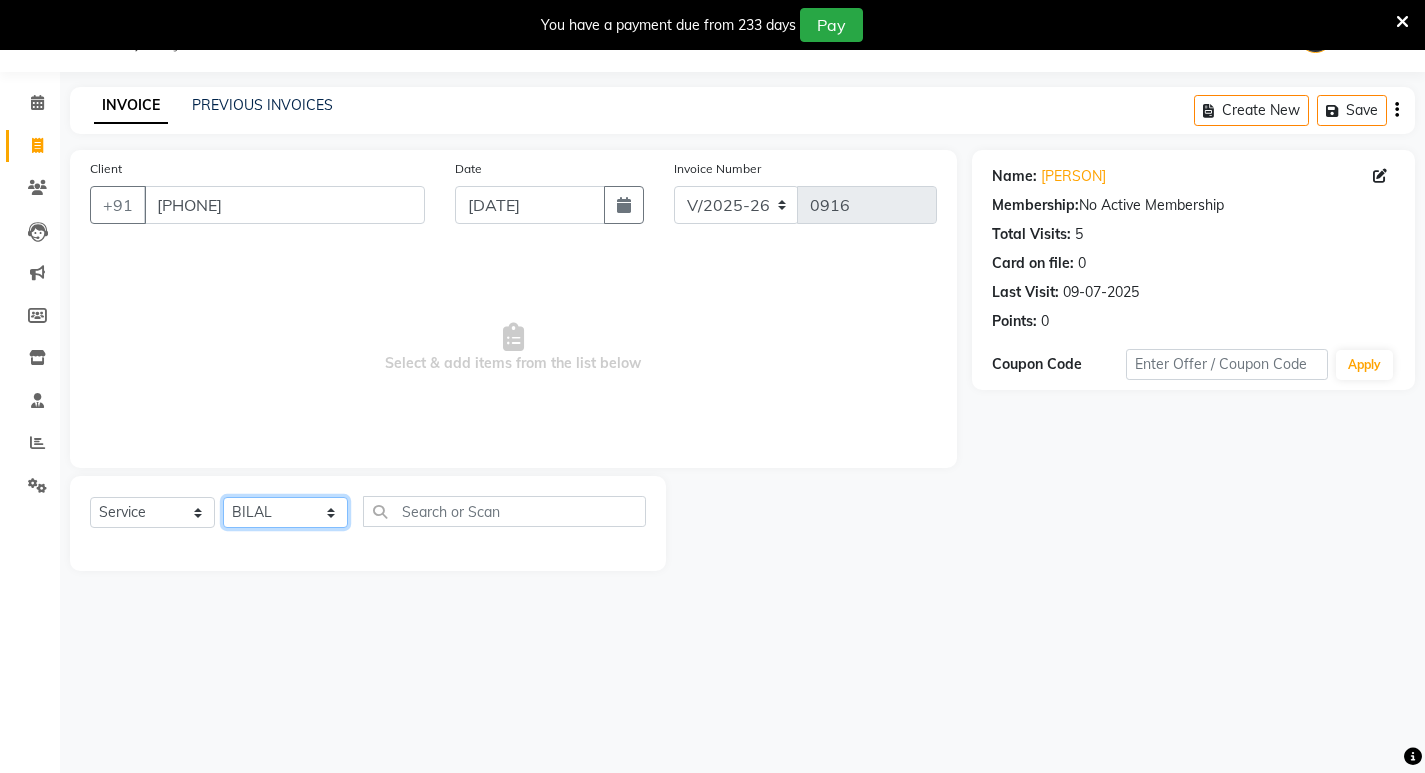 click on "Select Stylist [PERSON] [PERSON] [PERSON] [PERSON]" 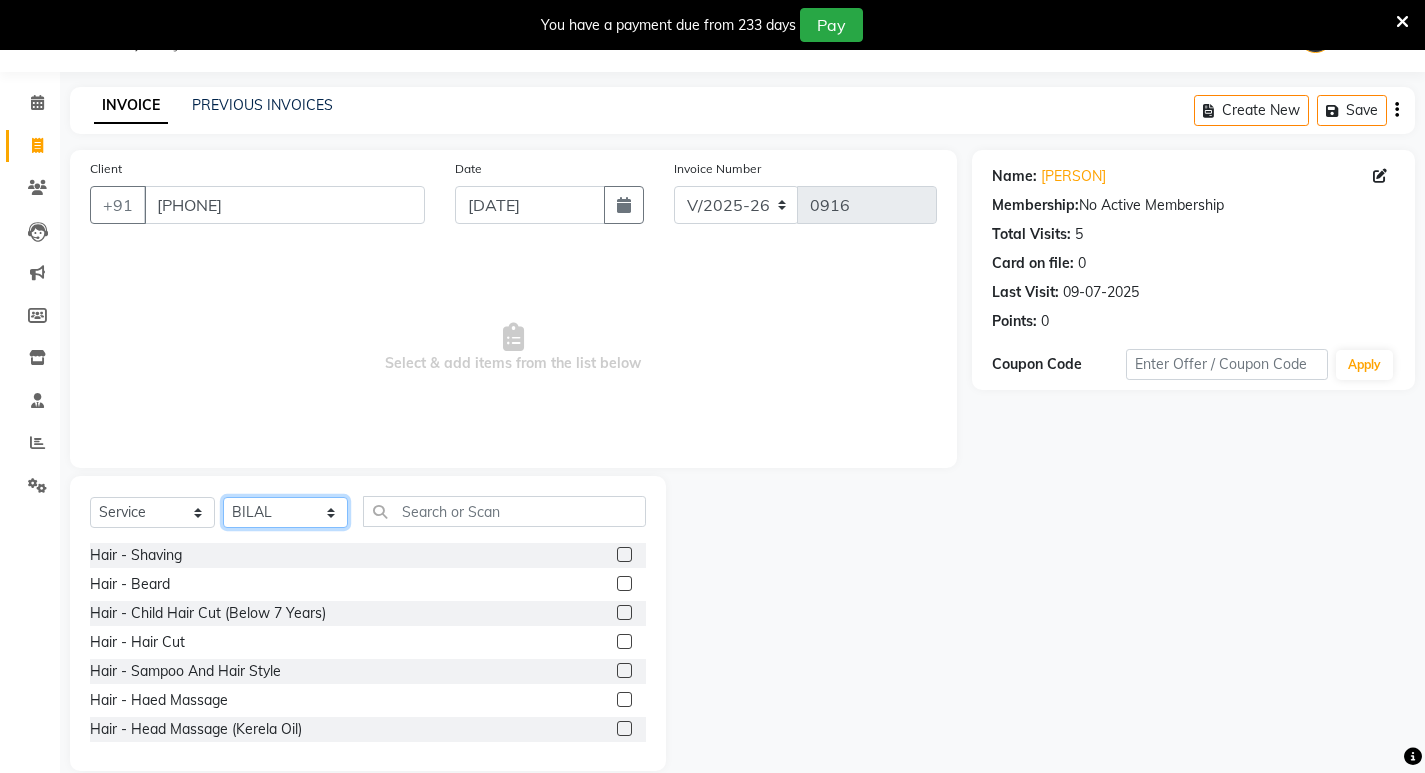 click on "Select Stylist [PERSON] [PERSON] [PERSON] [PERSON]" 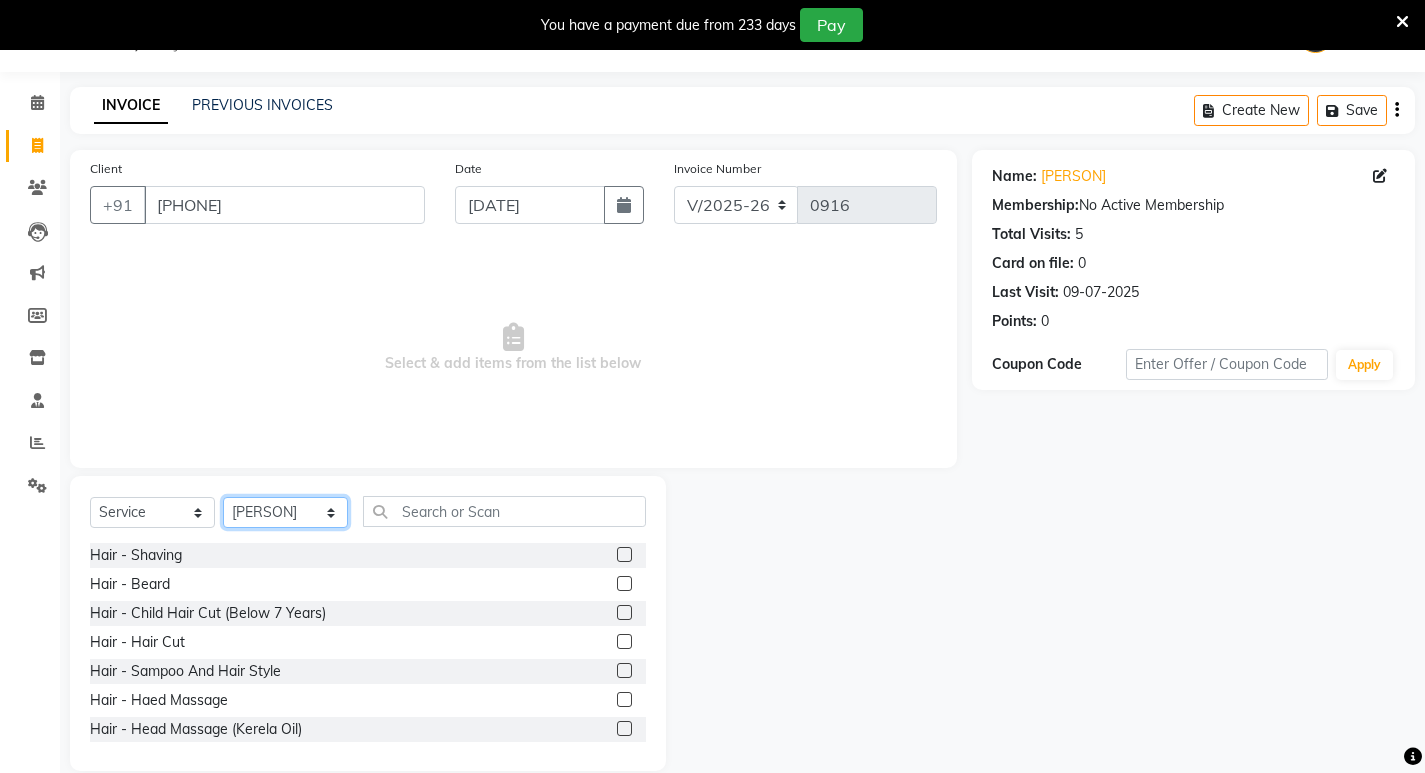 click on "Select Stylist [PERSON] [PERSON] [PERSON] [PERSON]" 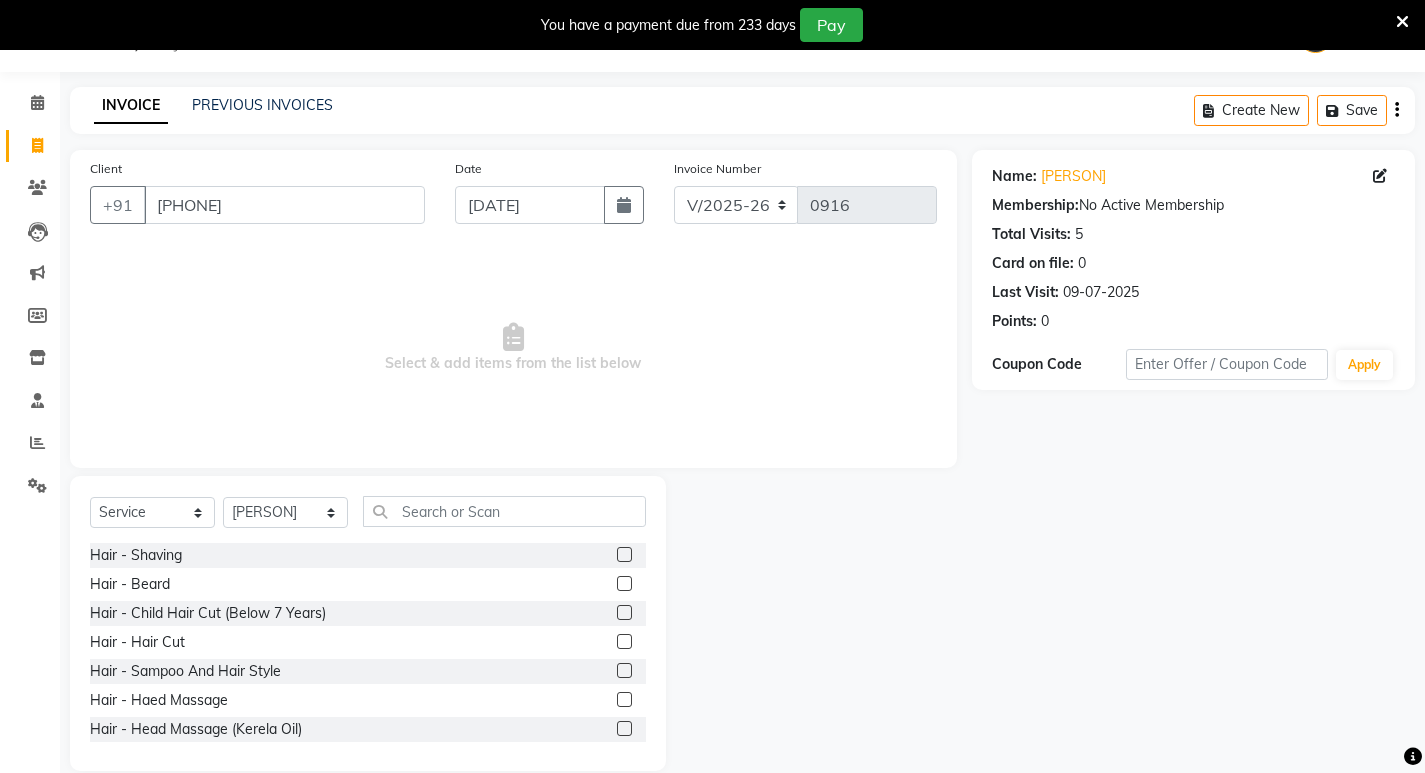 click 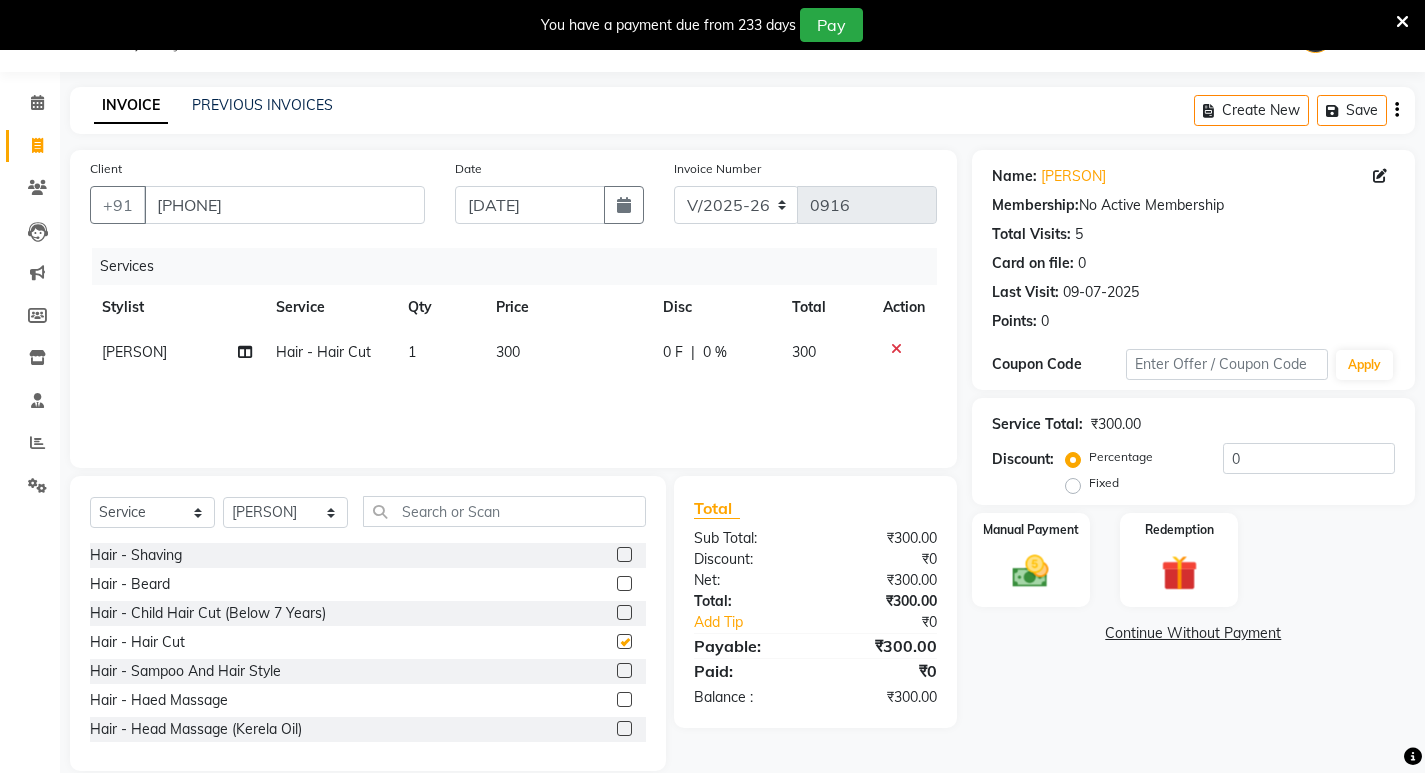 checkbox on "false" 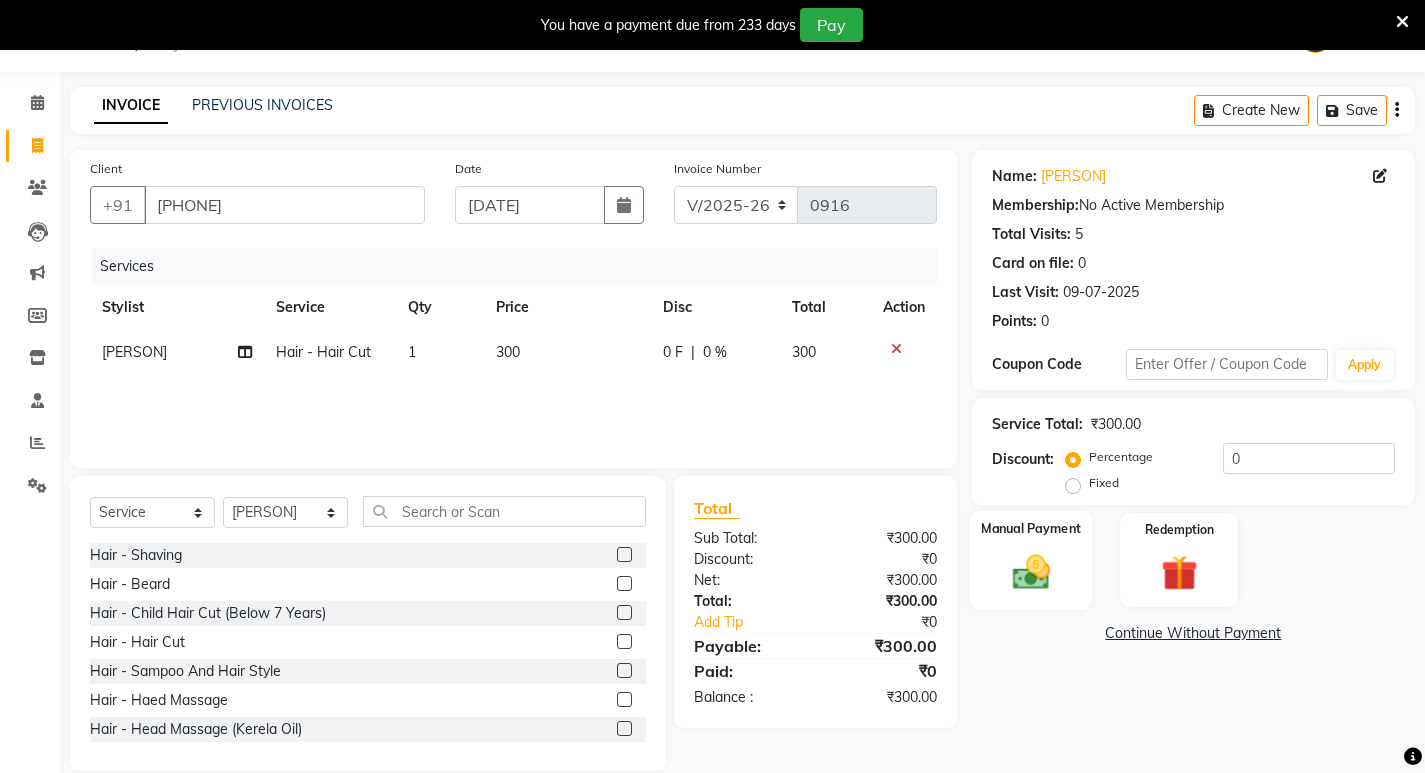 click on "Manual Payment" 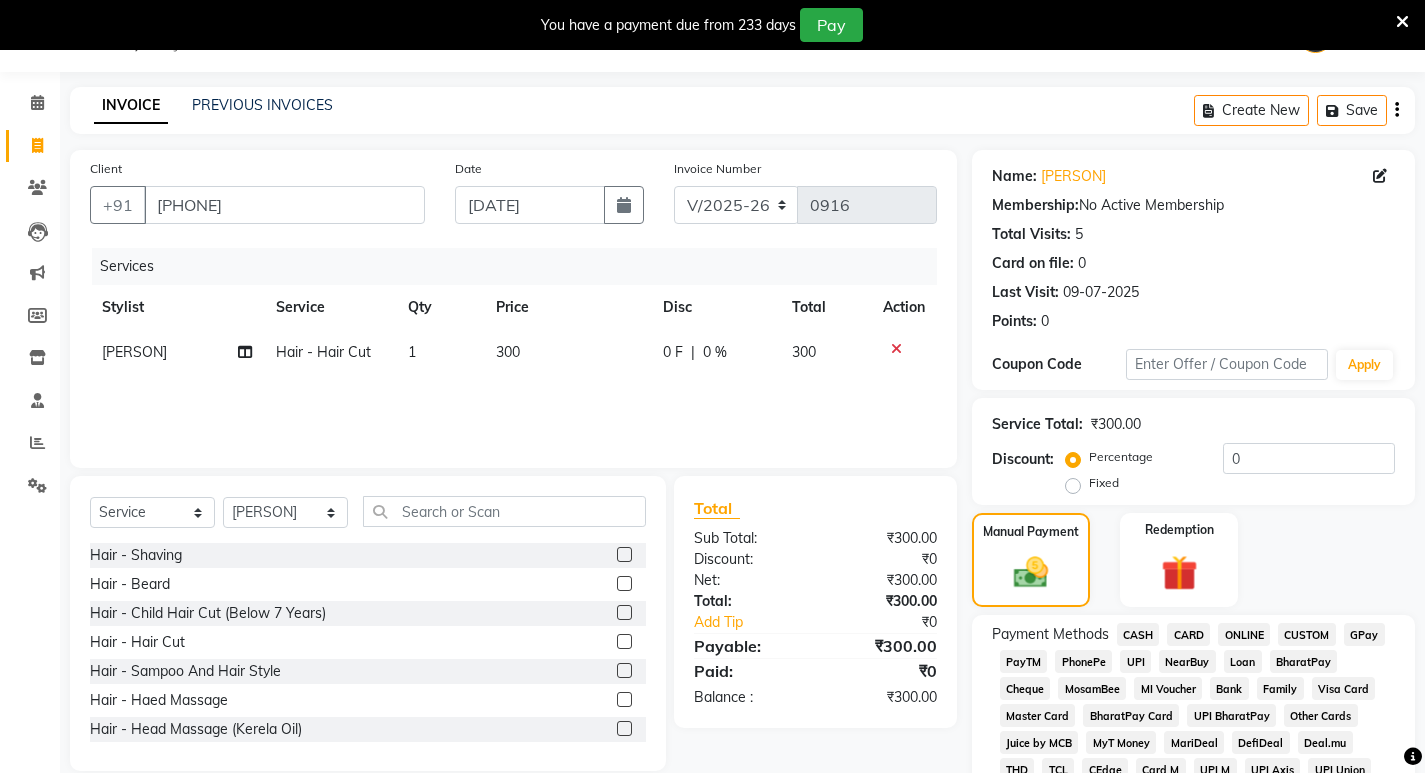 click on "CASH" 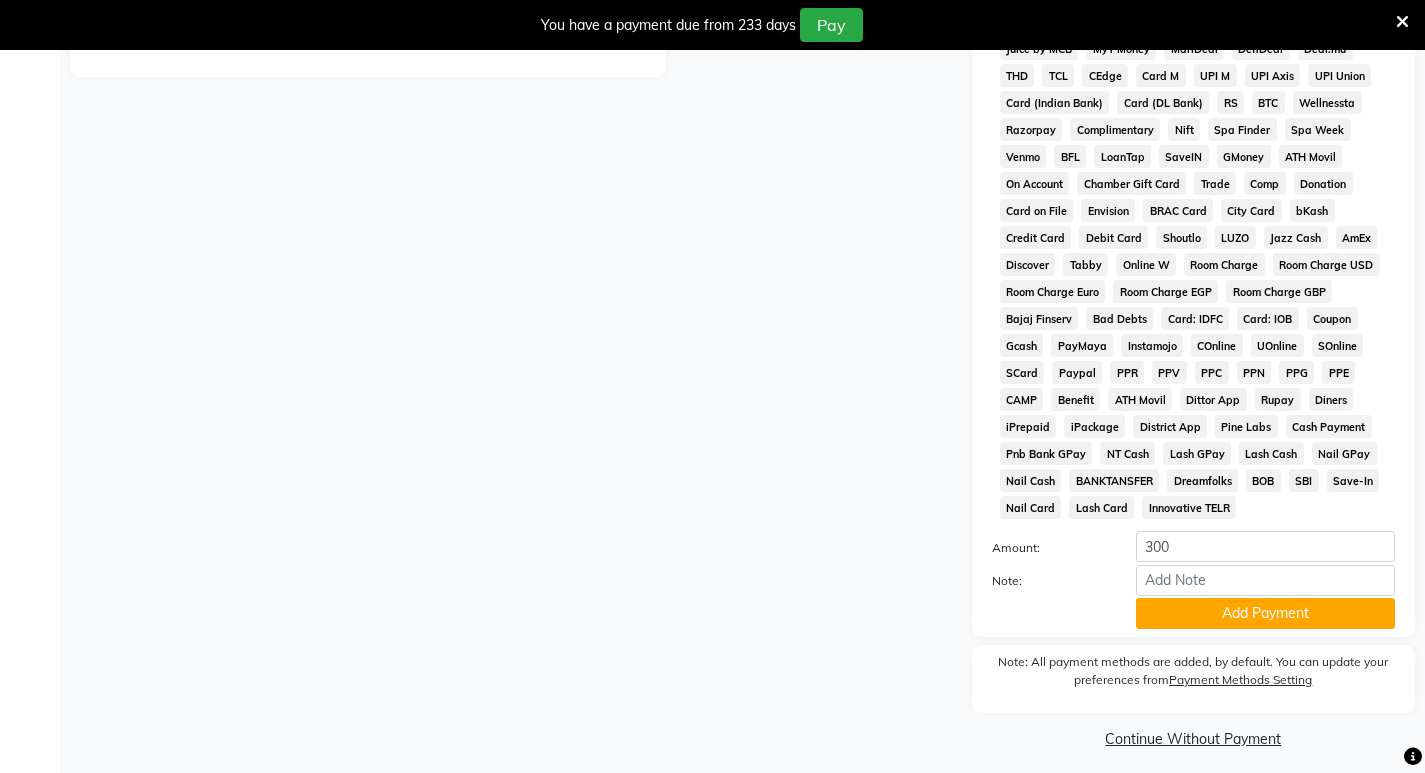scroll, scrollTop: 755, scrollLeft: 0, axis: vertical 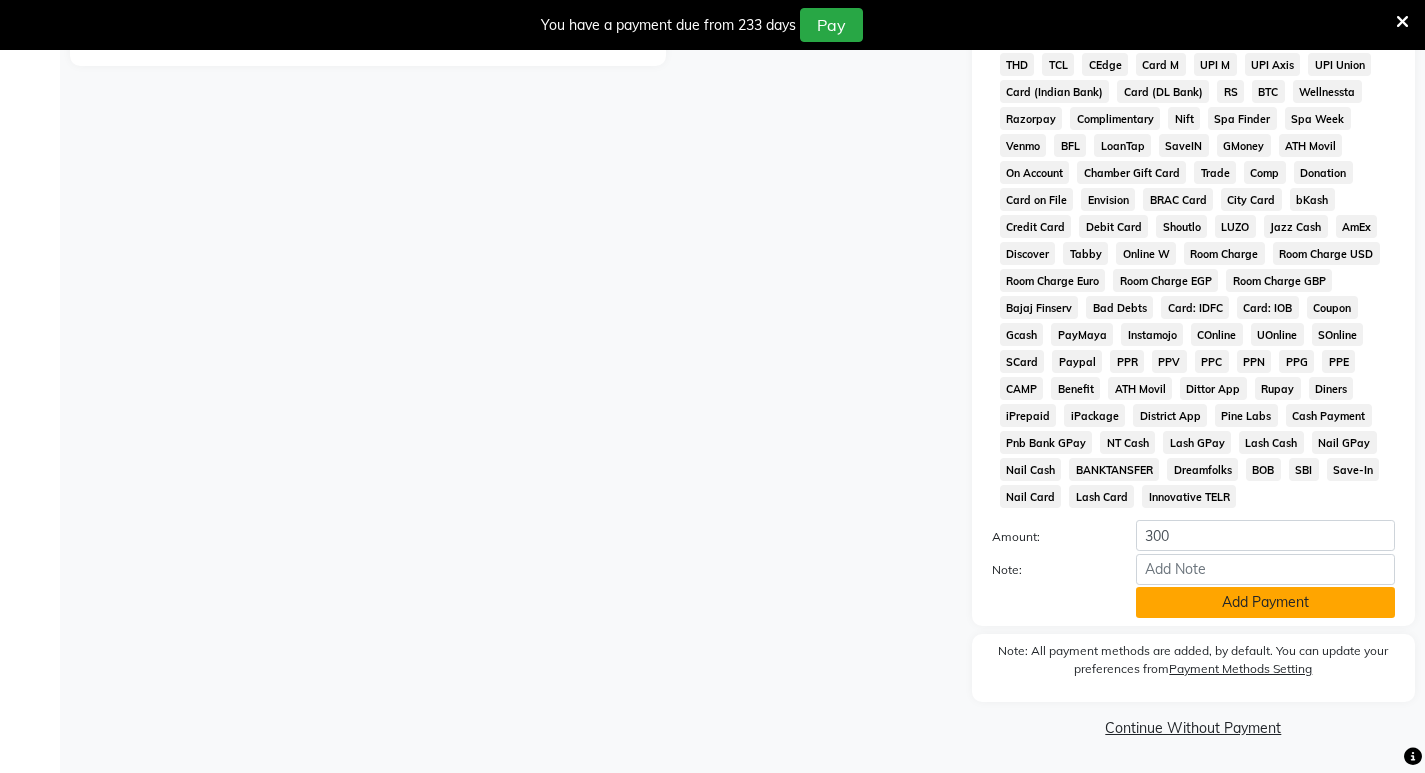 click on "Add Payment" 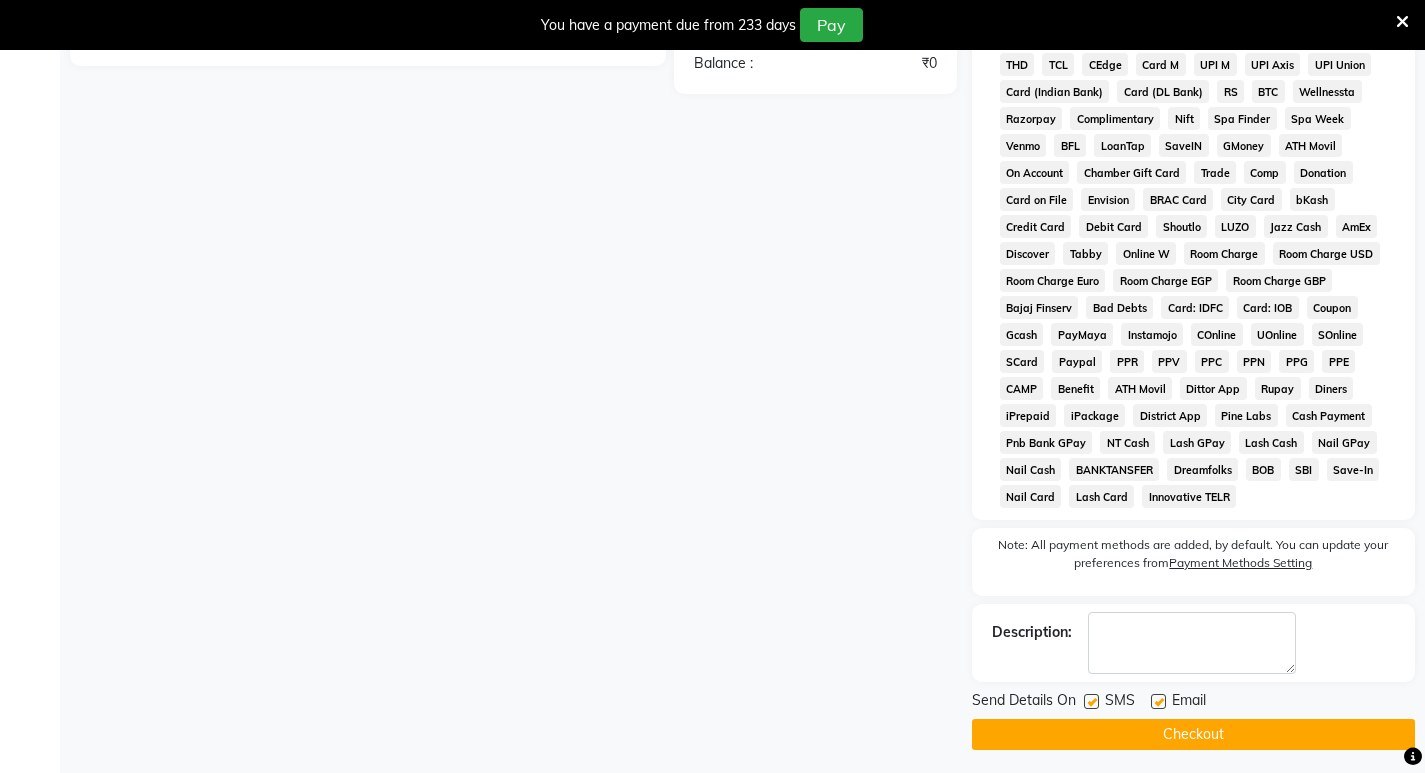 click on "Checkout" 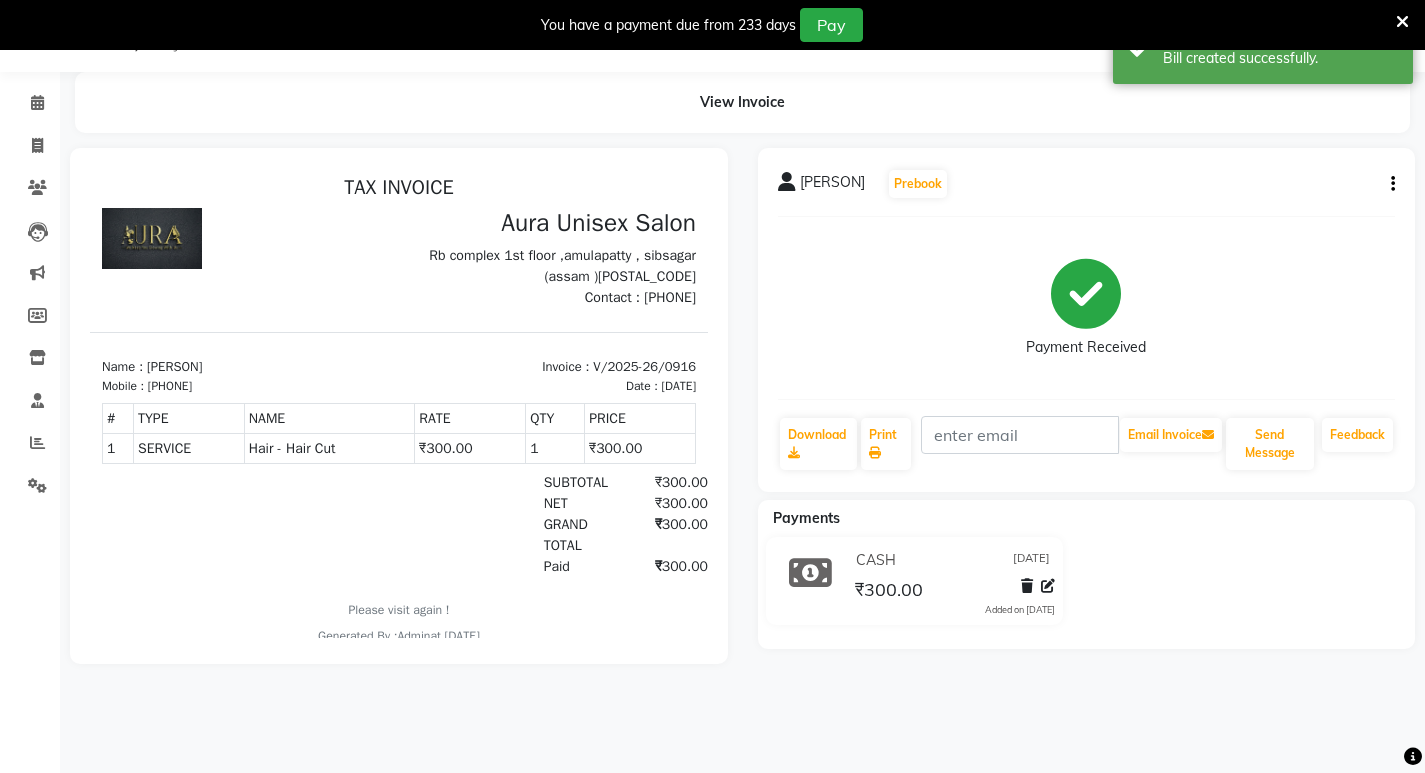 scroll, scrollTop: 0, scrollLeft: 0, axis: both 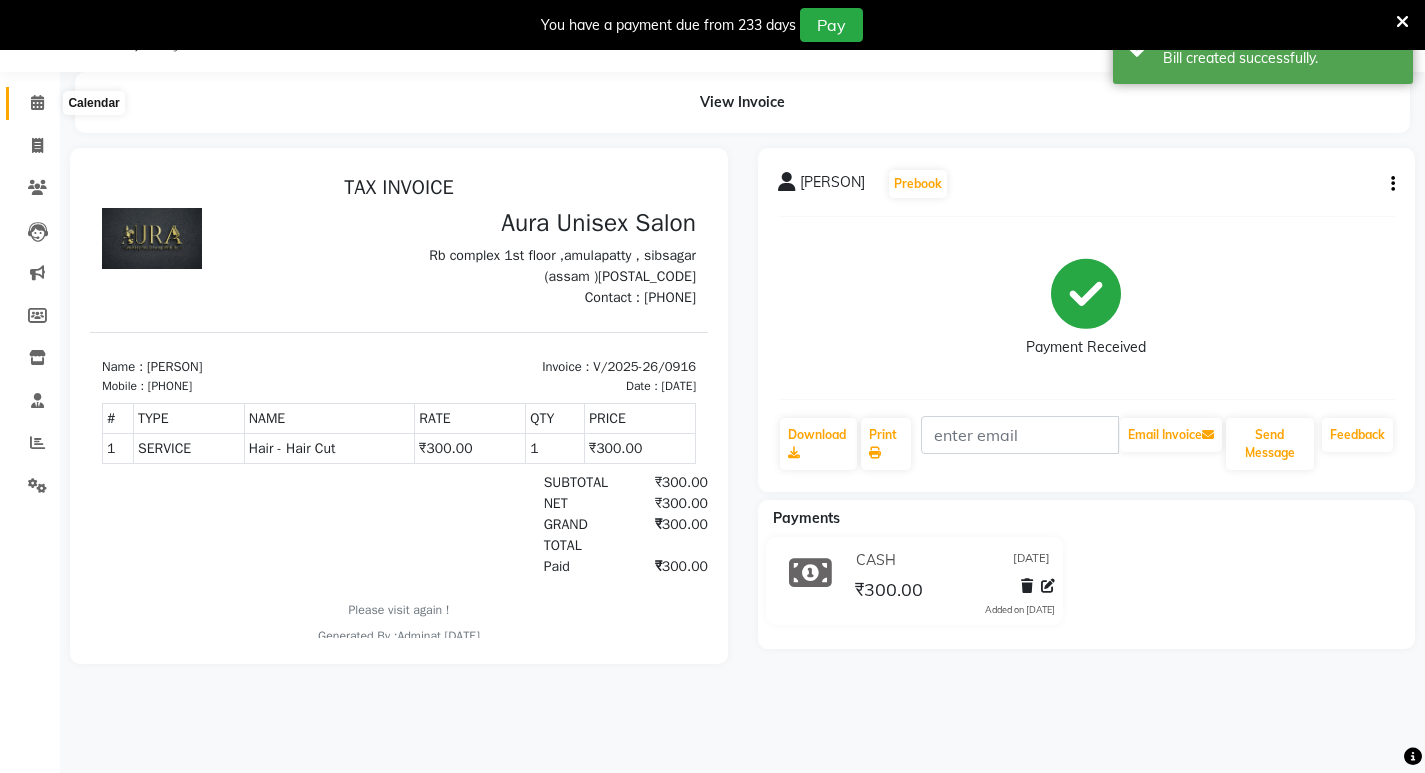 click 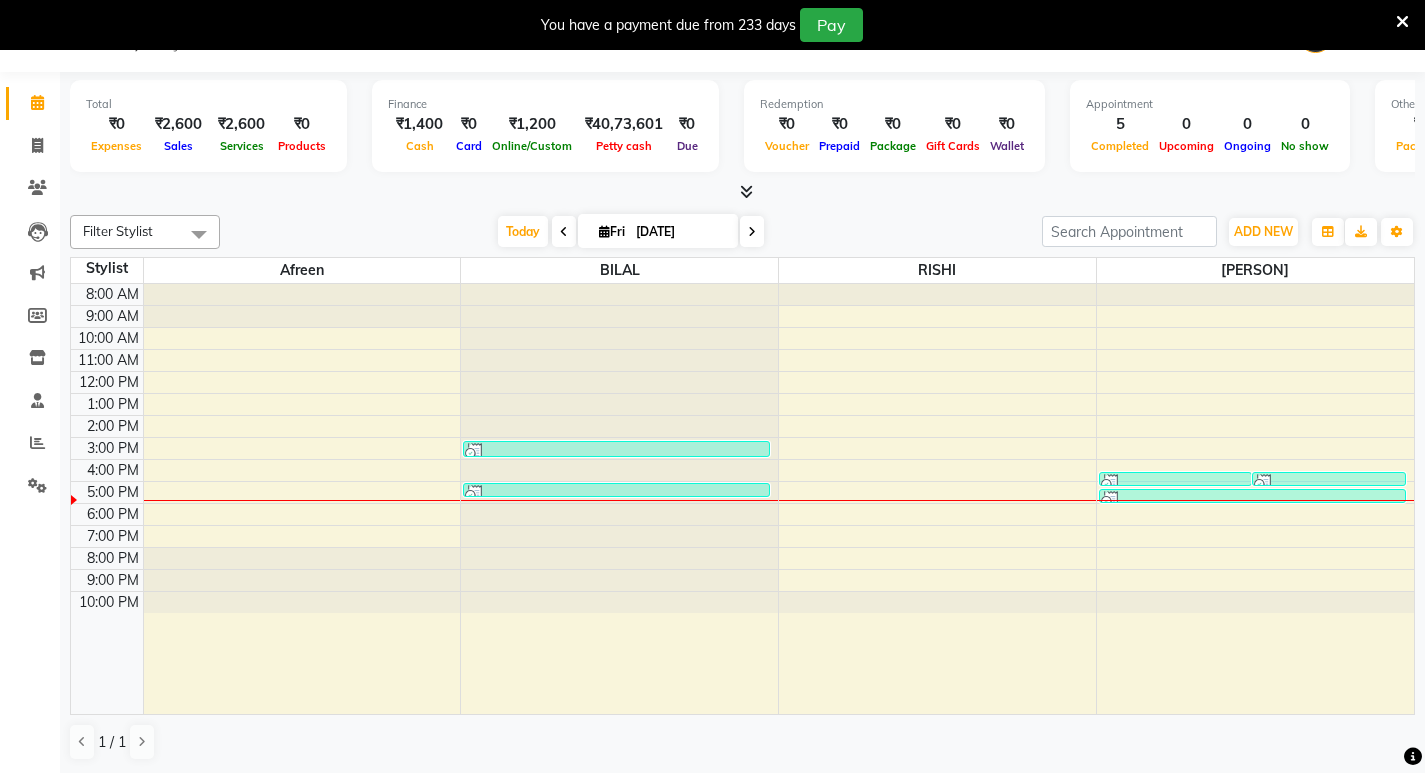 drag, startPoint x: 93, startPoint y: 128, endPoint x: 867, endPoint y: 220, distance: 779.44855 